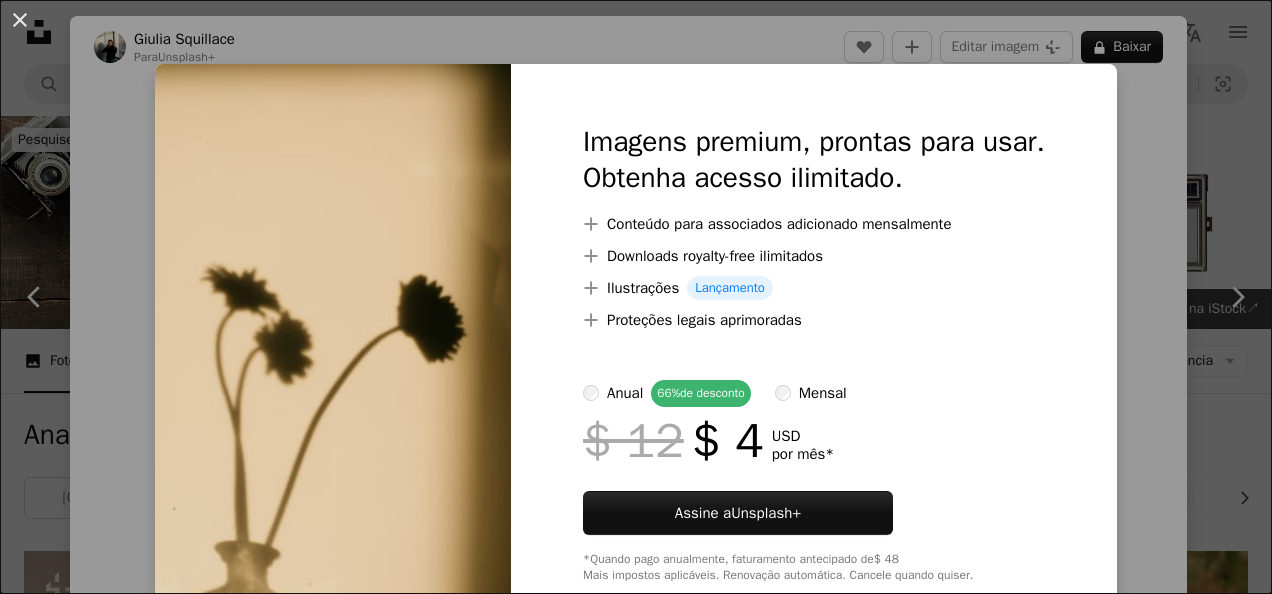 scroll, scrollTop: 8300, scrollLeft: 0, axis: vertical 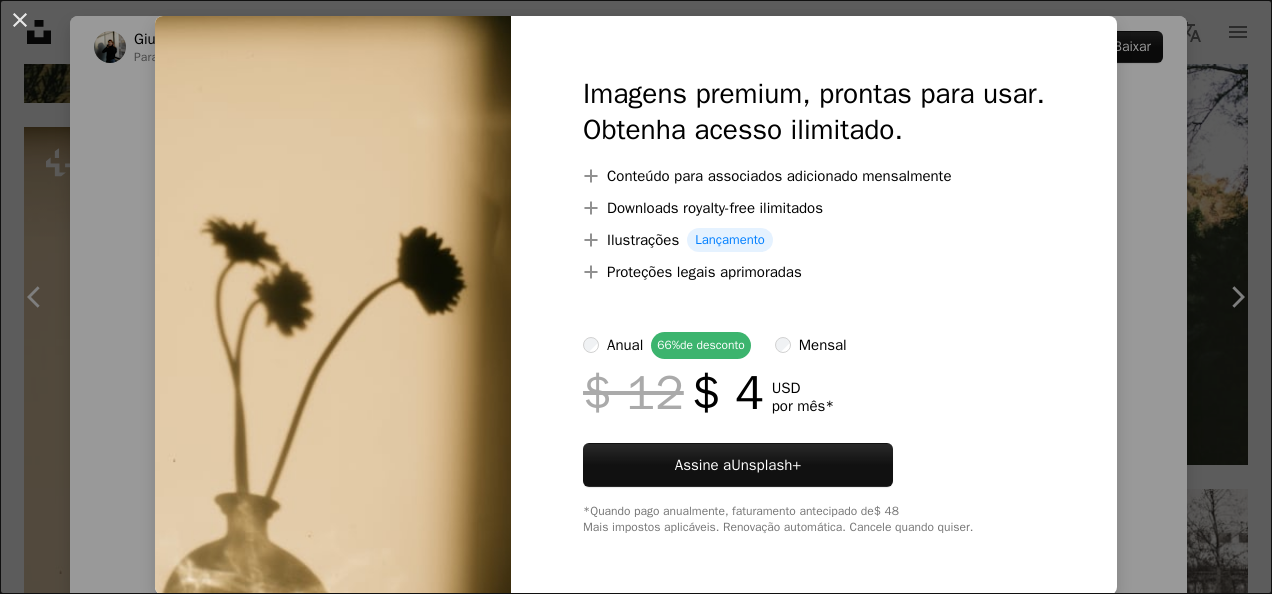 click on "An X shape Imagens premium, prontas para usar. Obtenha acesso ilimitado. A plus sign Conteúdo para associados adicionado mensalmente A plus sign Downloads royalty-free ilimitados A plus sign Ilustrações  Lançamento A plus sign Proteções legais aprimoradas anual 66%  de desconto mensal $ 12   $ 4 USD por mês * Assine a  Unsplash+ *Quando pago anualmente, faturamento antecipado de  $ 48 Mais impostos aplicáveis. Renovação automática. Cancele quando quiser." at bounding box center [636, 297] 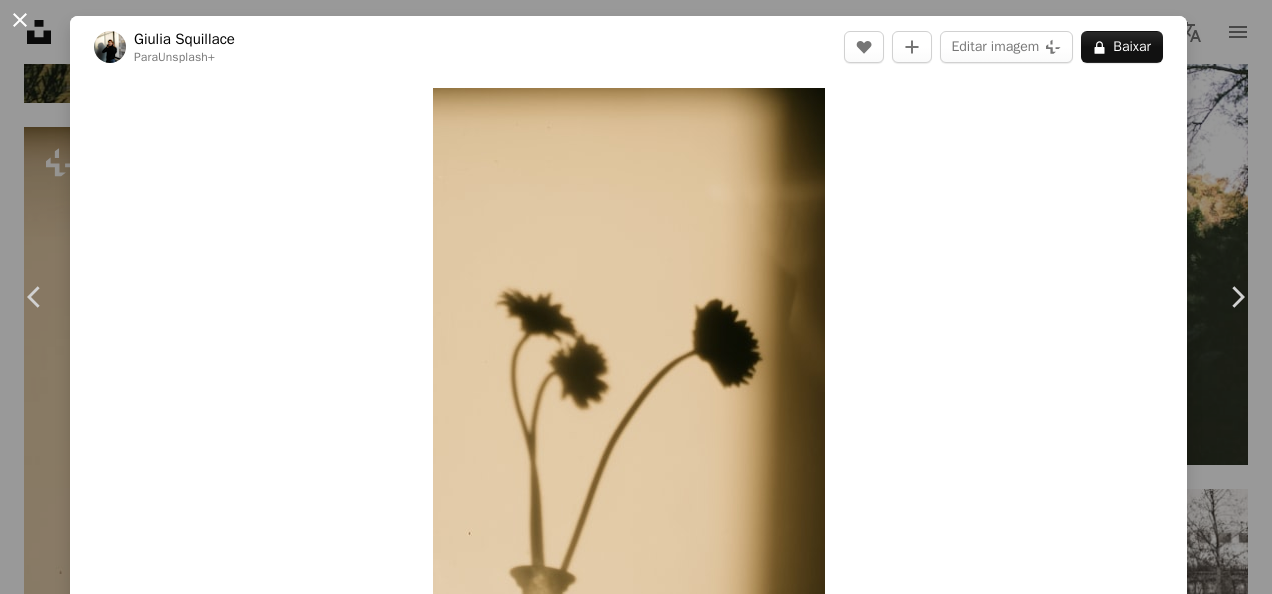 click on "An X shape" at bounding box center (20, 20) 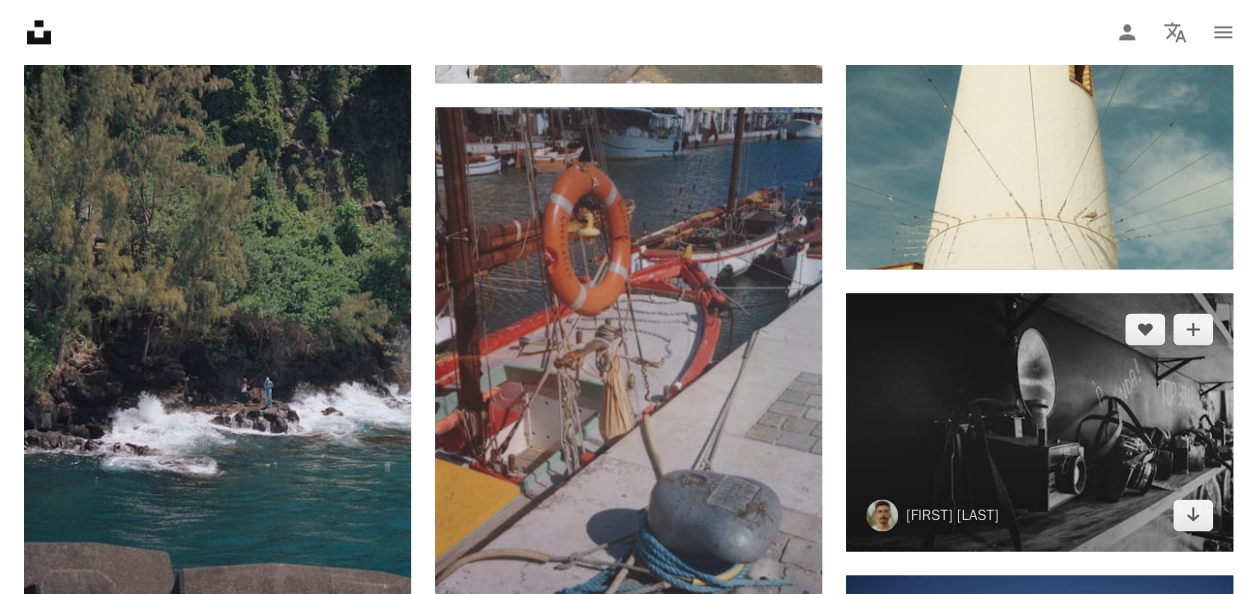 scroll, scrollTop: 27800, scrollLeft: 0, axis: vertical 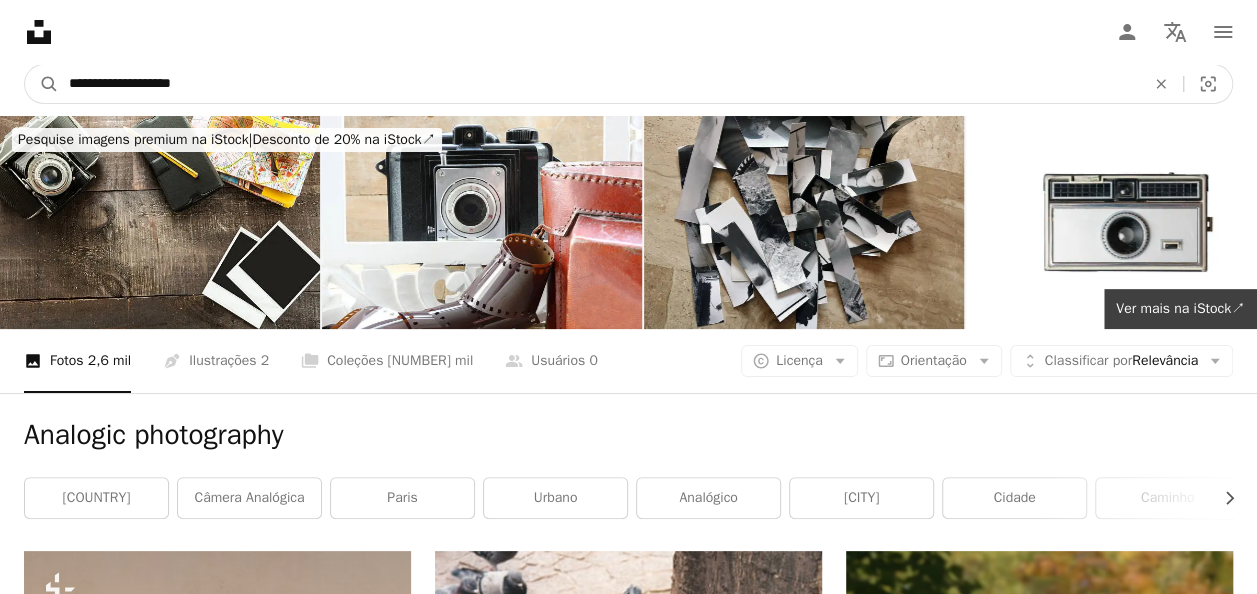 click on "**********" at bounding box center [599, 84] 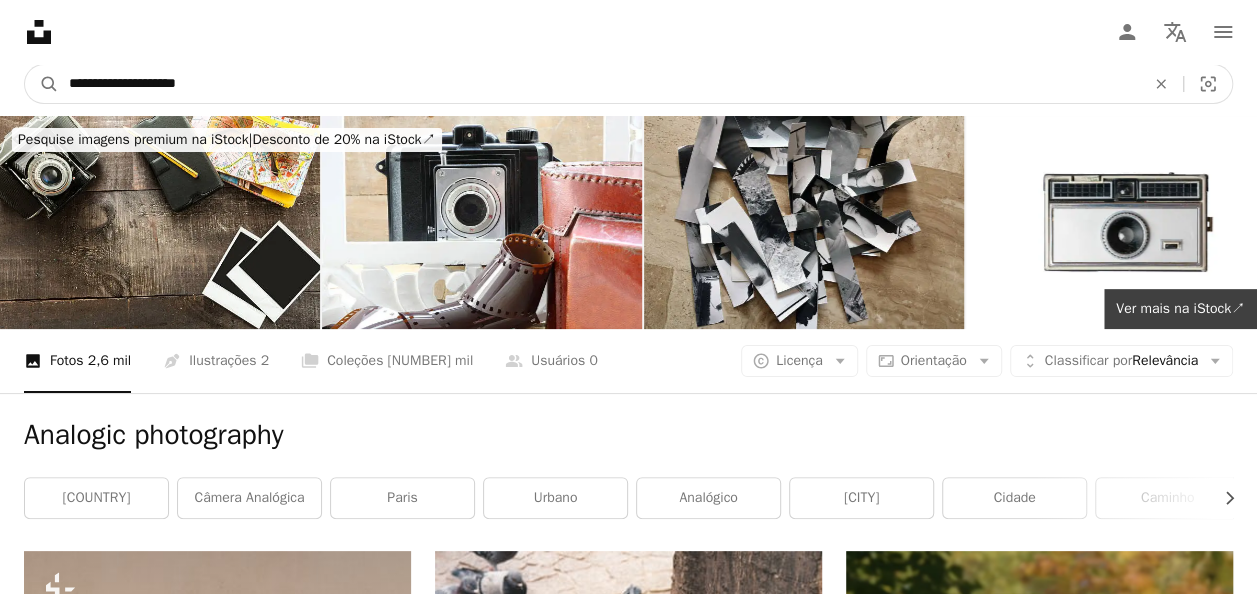 click on "A magnifying glass" at bounding box center (42, 84) 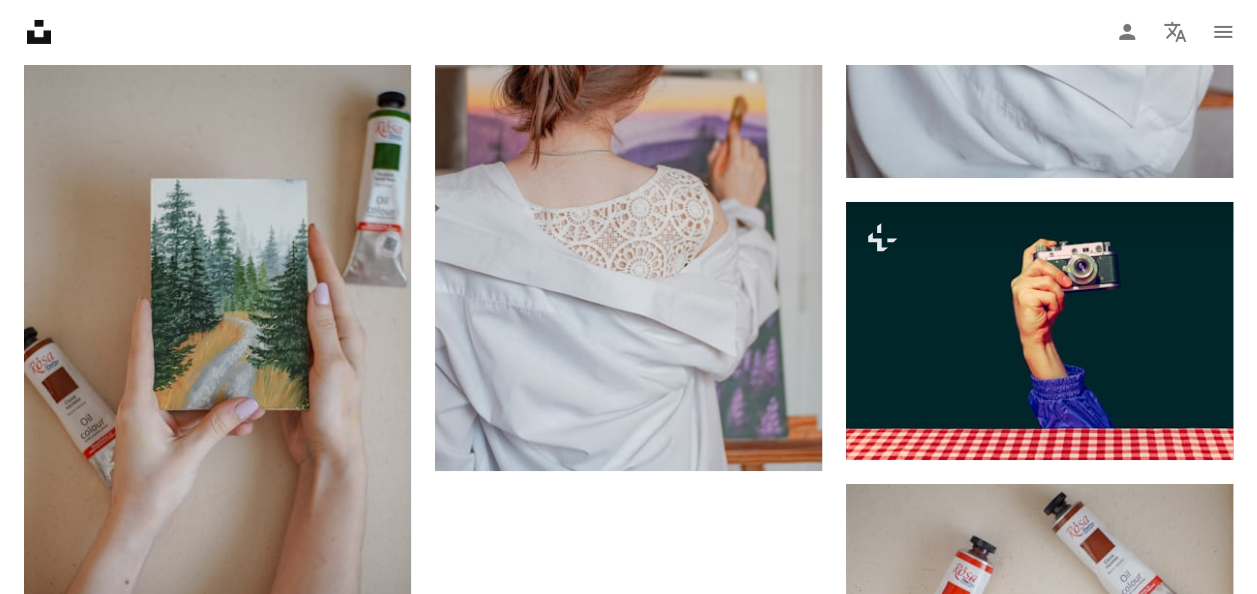 scroll, scrollTop: 4000, scrollLeft: 0, axis: vertical 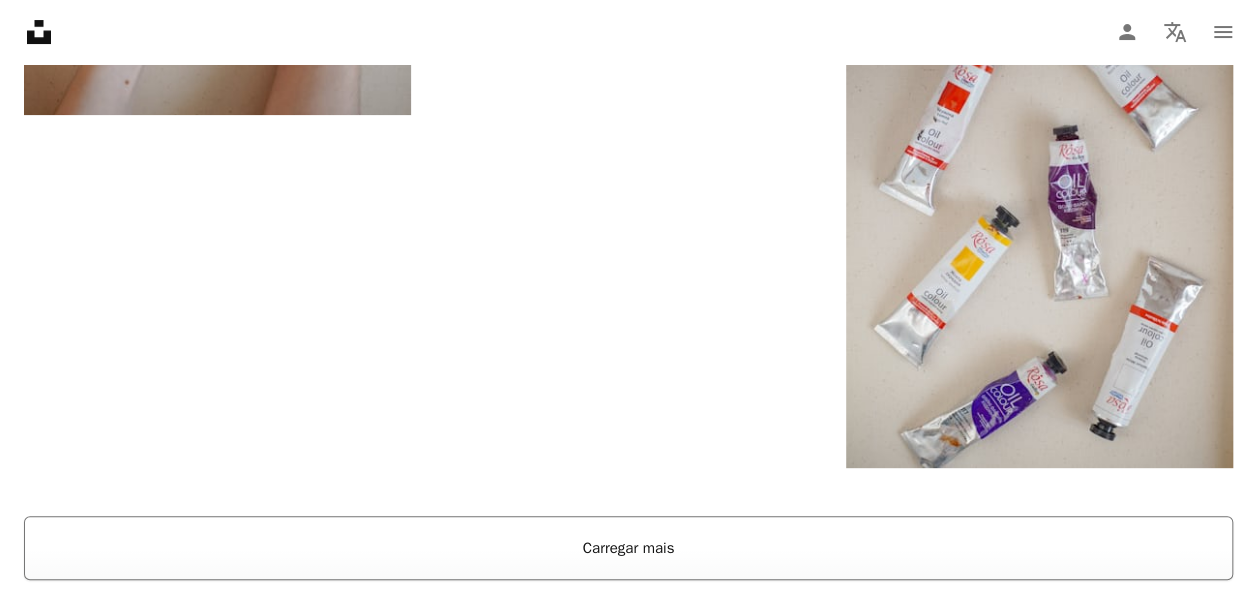 click on "Carregar mais" at bounding box center [628, 548] 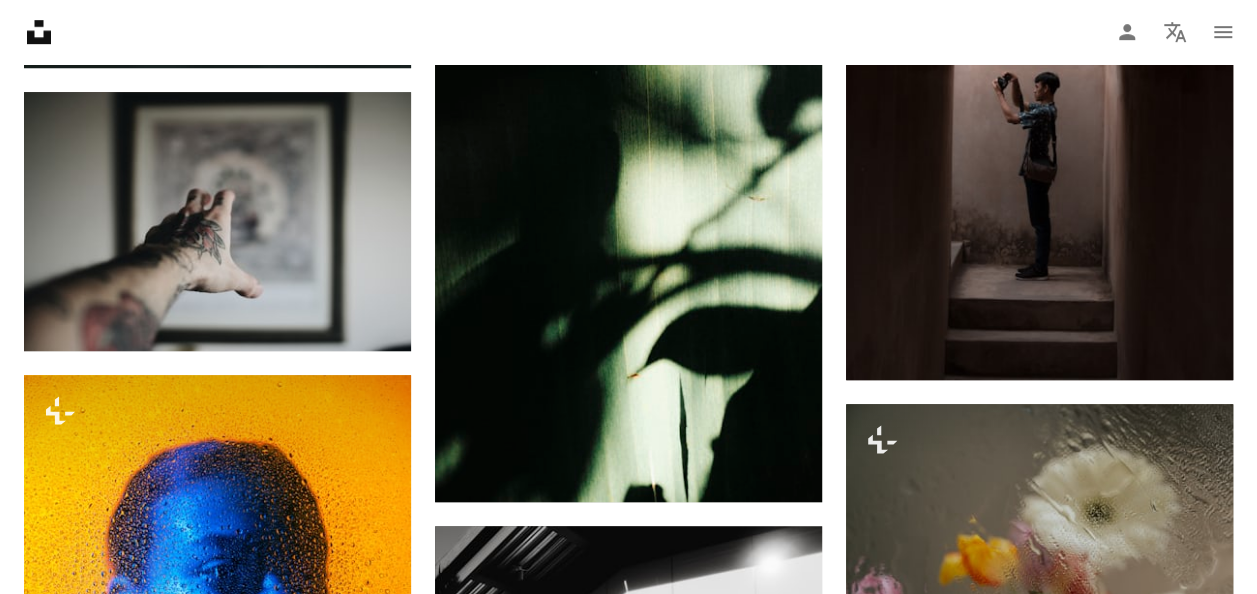 scroll, scrollTop: 15600, scrollLeft: 0, axis: vertical 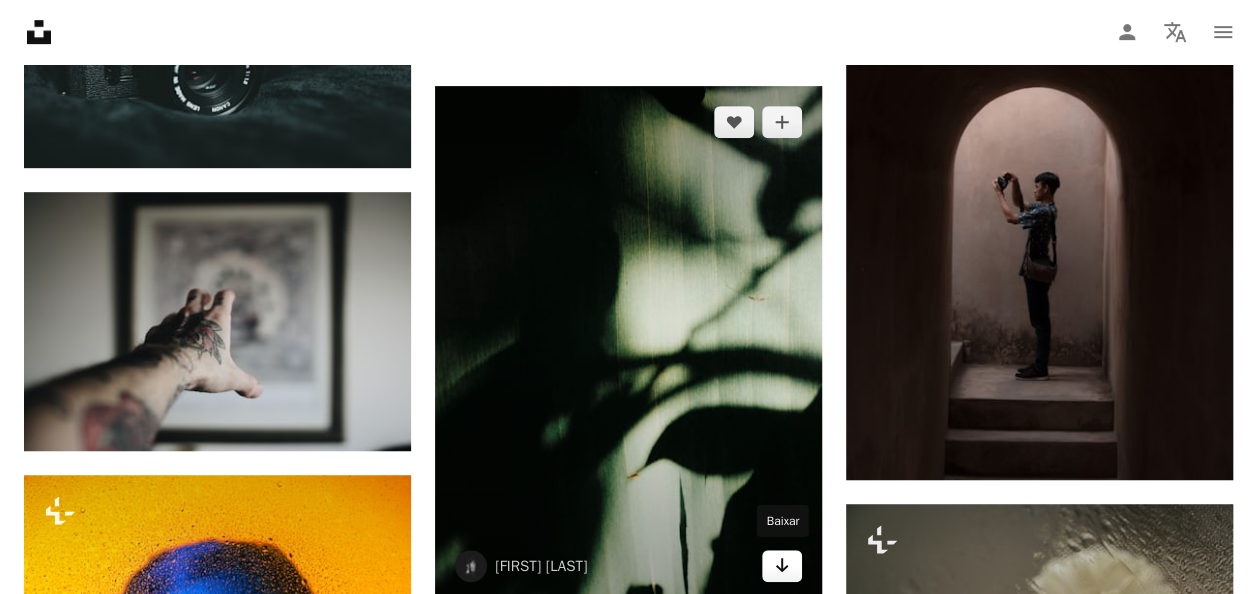 click on "Arrow pointing down" at bounding box center (782, 566) 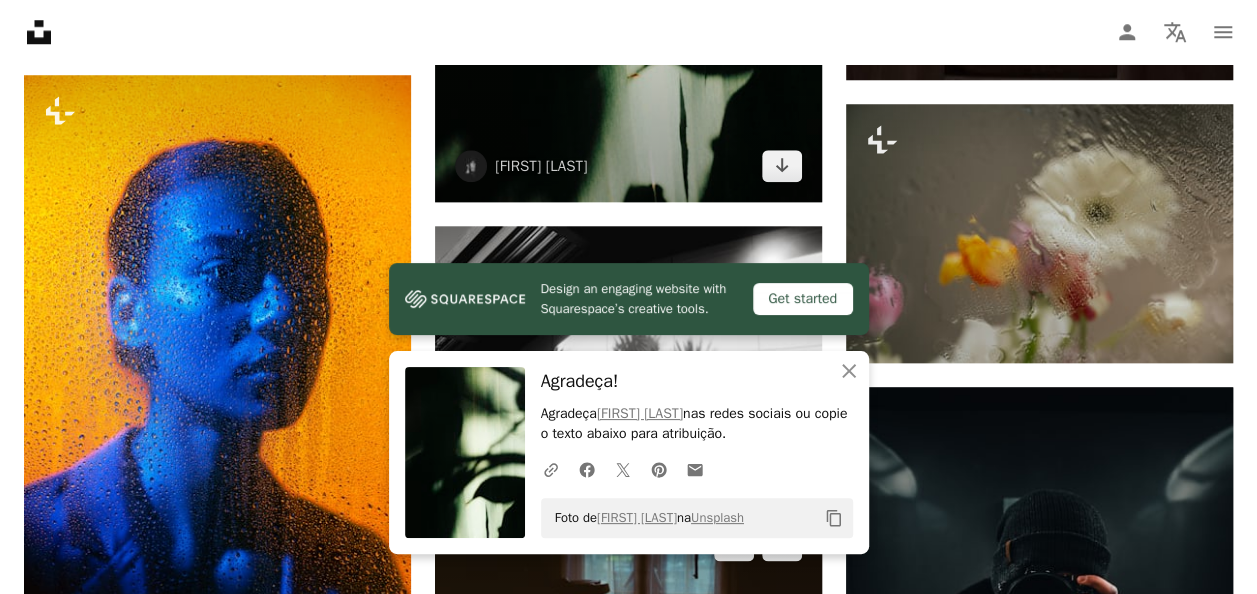 scroll, scrollTop: 16400, scrollLeft: 0, axis: vertical 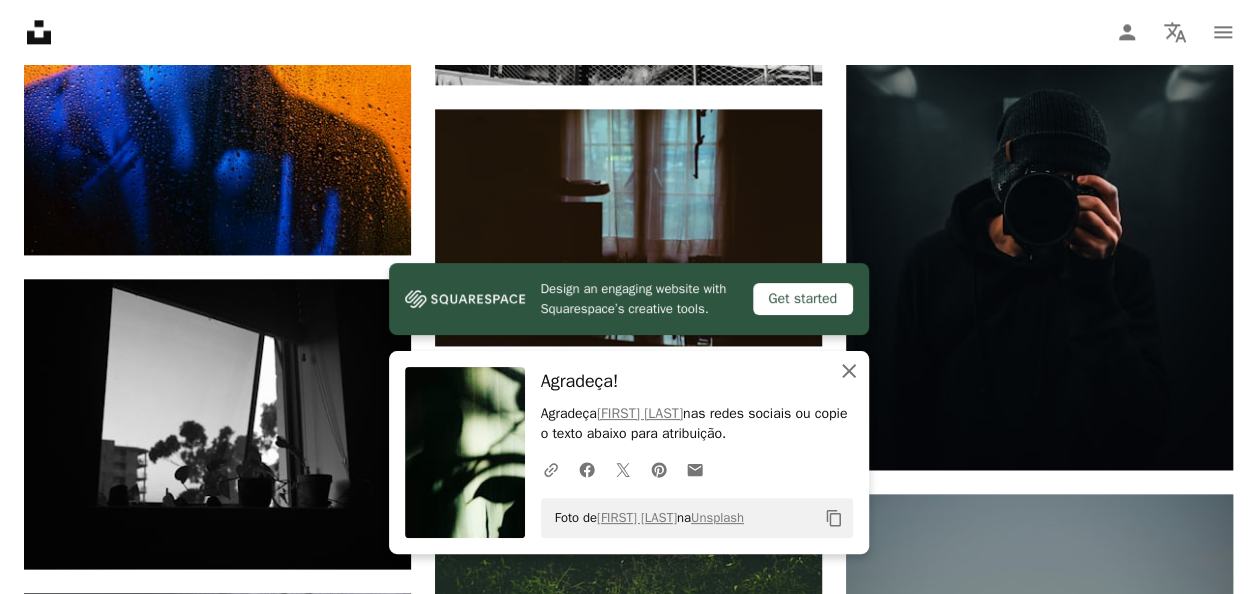 click on "An X shape" 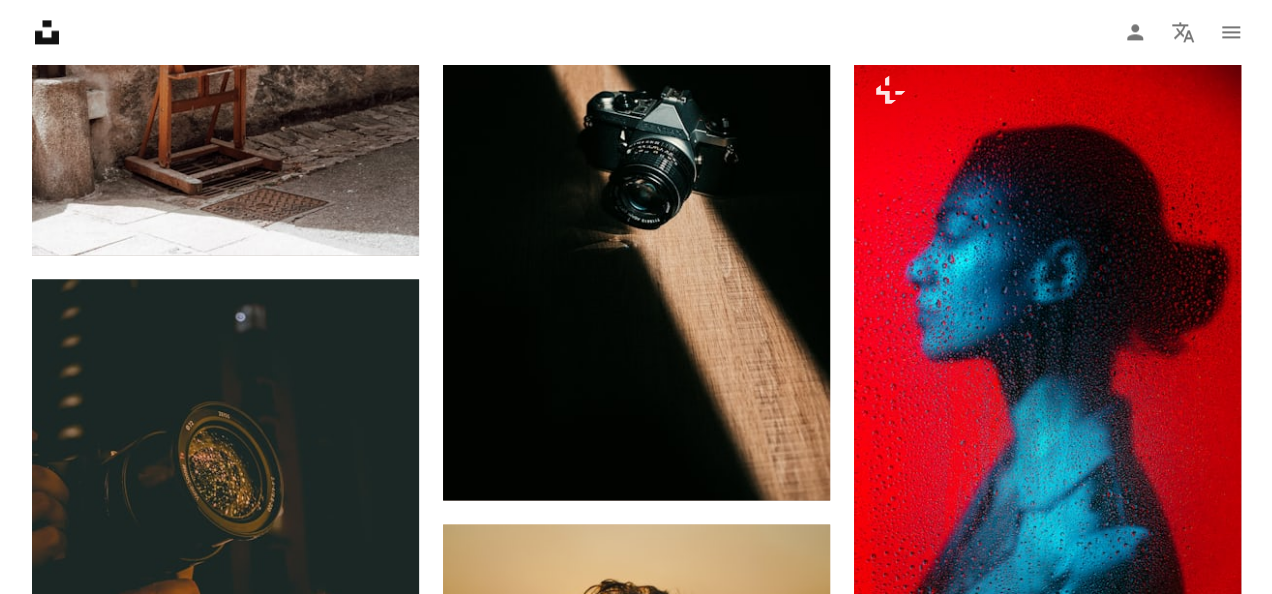 scroll, scrollTop: 20200, scrollLeft: 0, axis: vertical 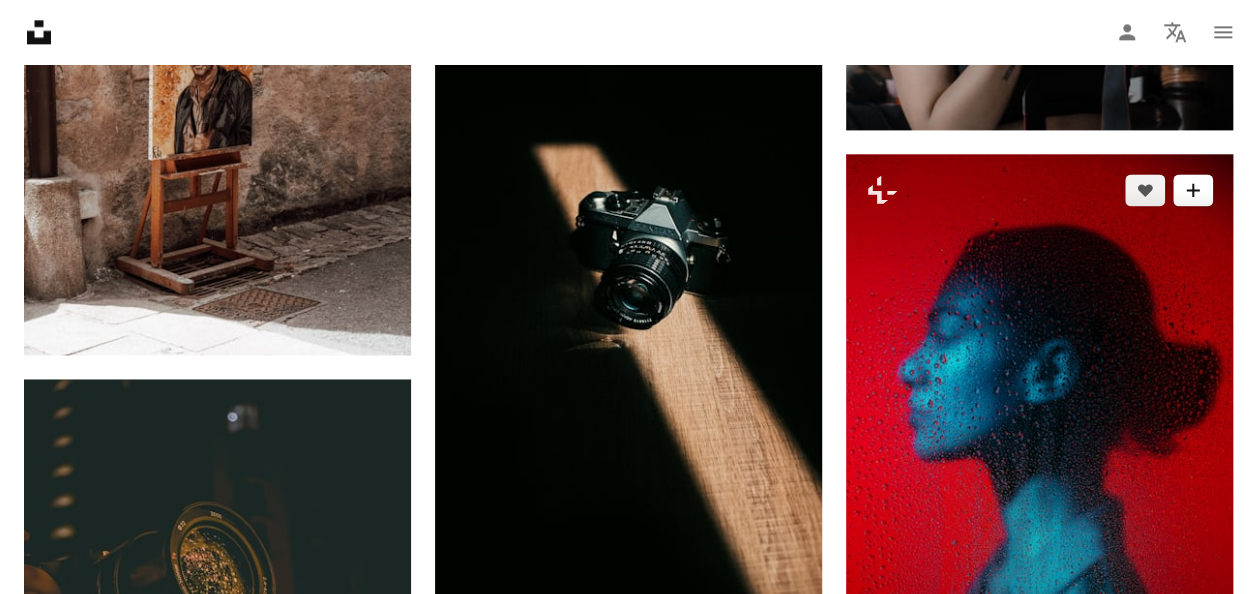 click on "A plus sign" 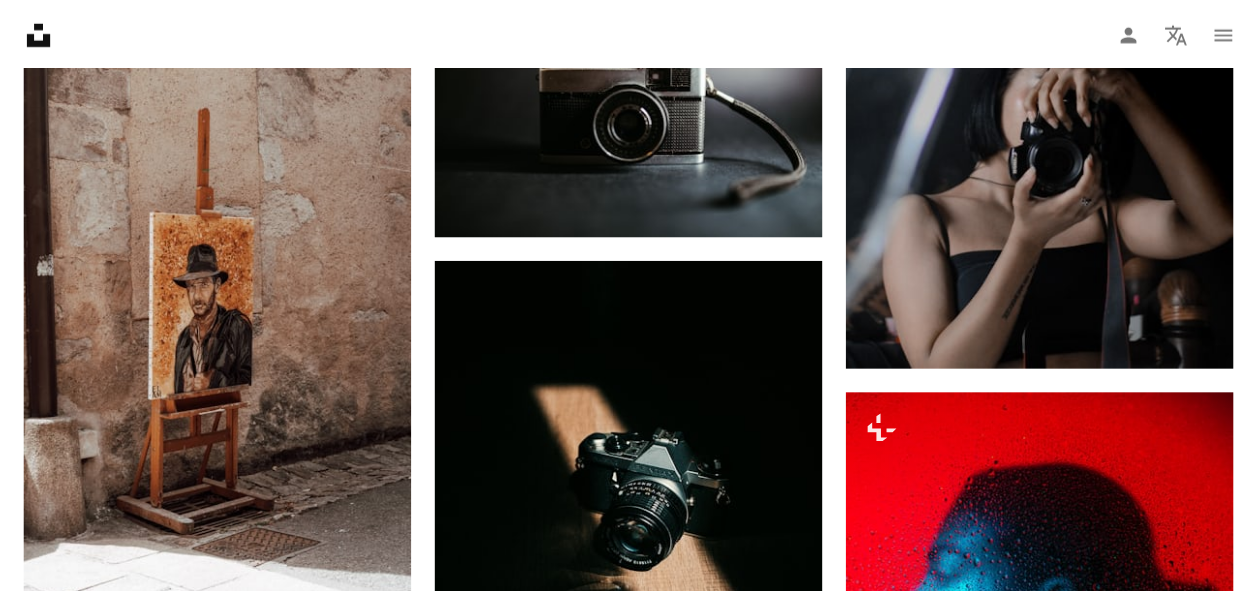 scroll, scrollTop: 246, scrollLeft: 0, axis: vertical 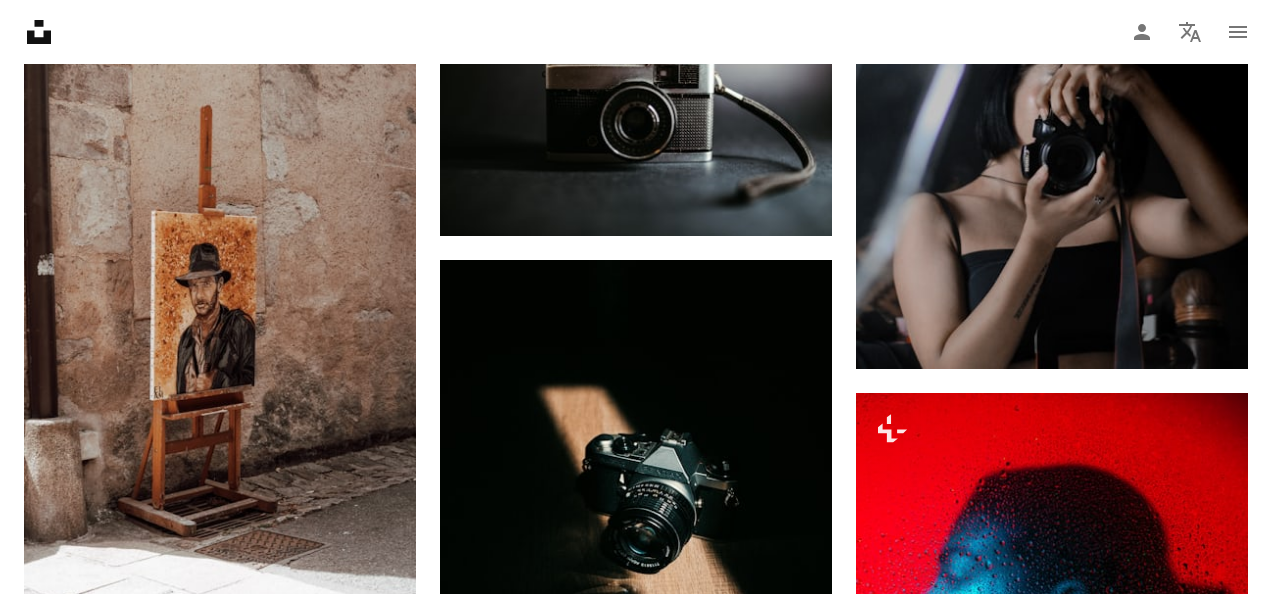 click on "An X shape Cadastre-se na Unsplash Já tem uma conta?  Entrar Nome Sobrenome E-mail Nome de usuário  (somente letras, números e sublinhados) Senha  (mín. 8 caracteres) Cadastrar-se Ao se cadastrar, você concorda com os  Termos  e a  Política de privacidade ." at bounding box center (636, 5376) 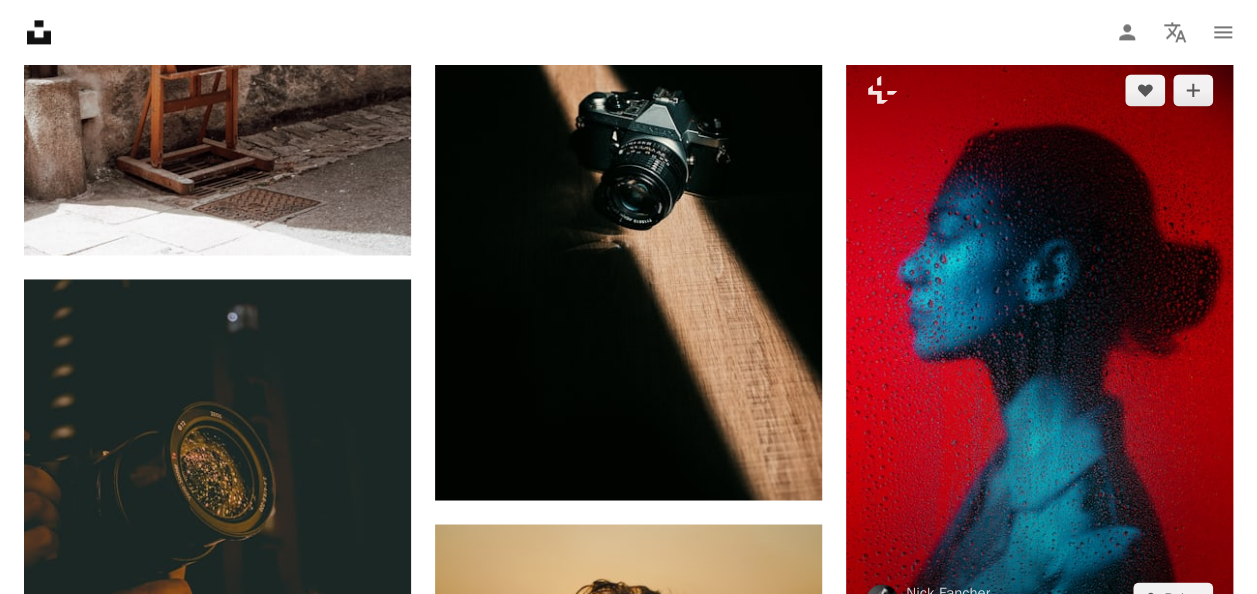 scroll, scrollTop: 20500, scrollLeft: 0, axis: vertical 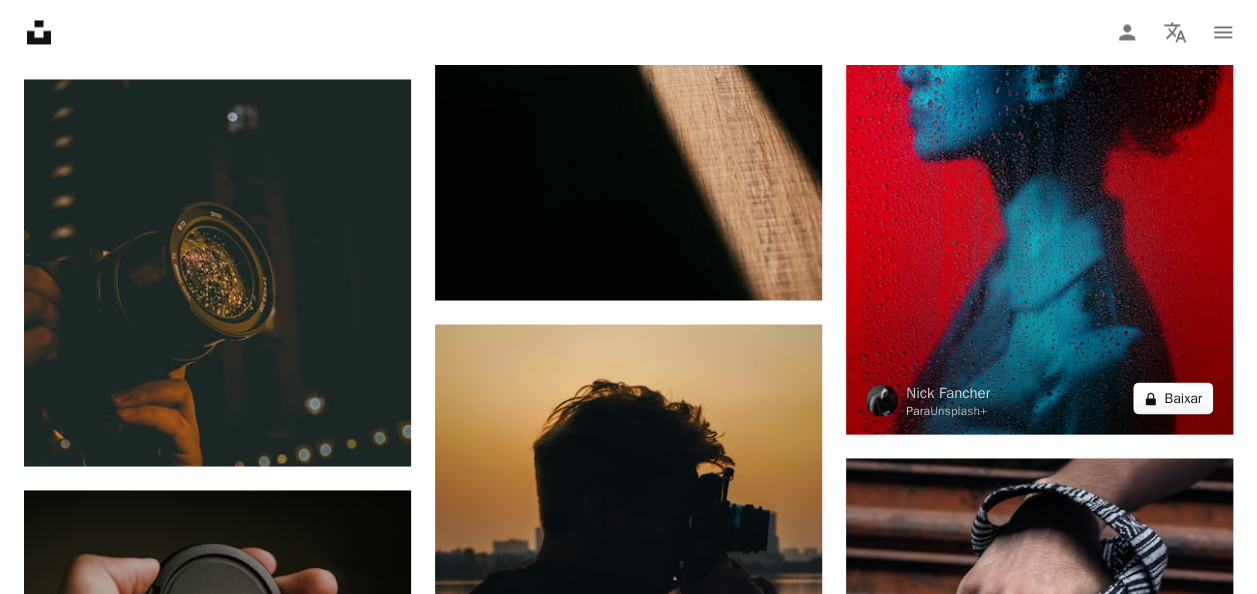 click on "A lock   Baixar" at bounding box center [1173, 398] 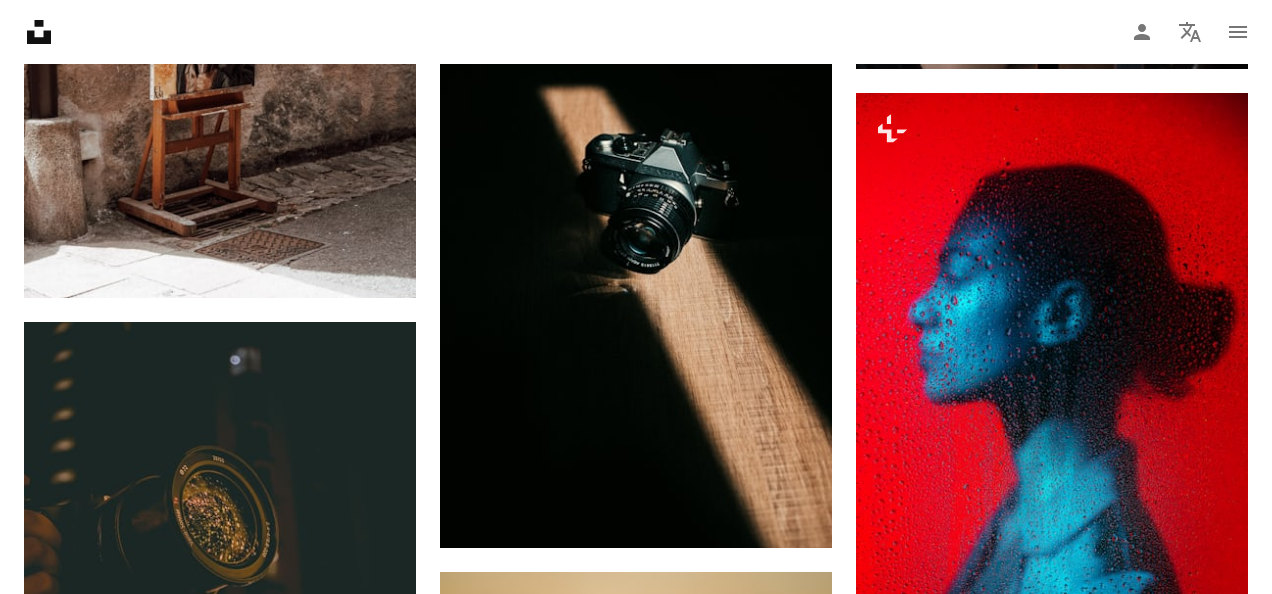 click on "An X shape Imagens premium, prontas para usar. Obtenha acesso ilimitado. A plus sign Conteúdo para associados adicionado mensalmente A plus sign Downloads royalty-free ilimitados A plus sign Ilustrações  Lançamento A plus sign Proteções legais aprimoradas anual 66%  de desconto mensal $ 12   $ 4 USD por mês * Assine a  Unsplash+ *Quando pago anualmente, faturamento antecipado de  $ 48 Mais impostos aplicáveis. Renovação automática. Cancele quando quiser." at bounding box center [636, 5076] 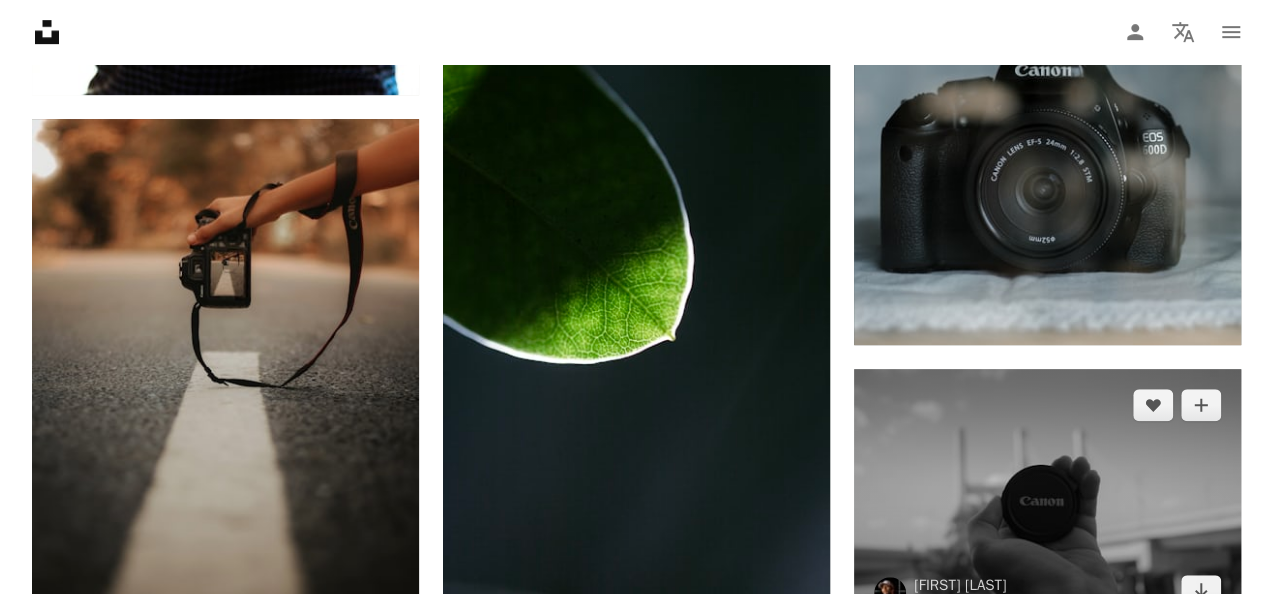 scroll, scrollTop: 30600, scrollLeft: 0, axis: vertical 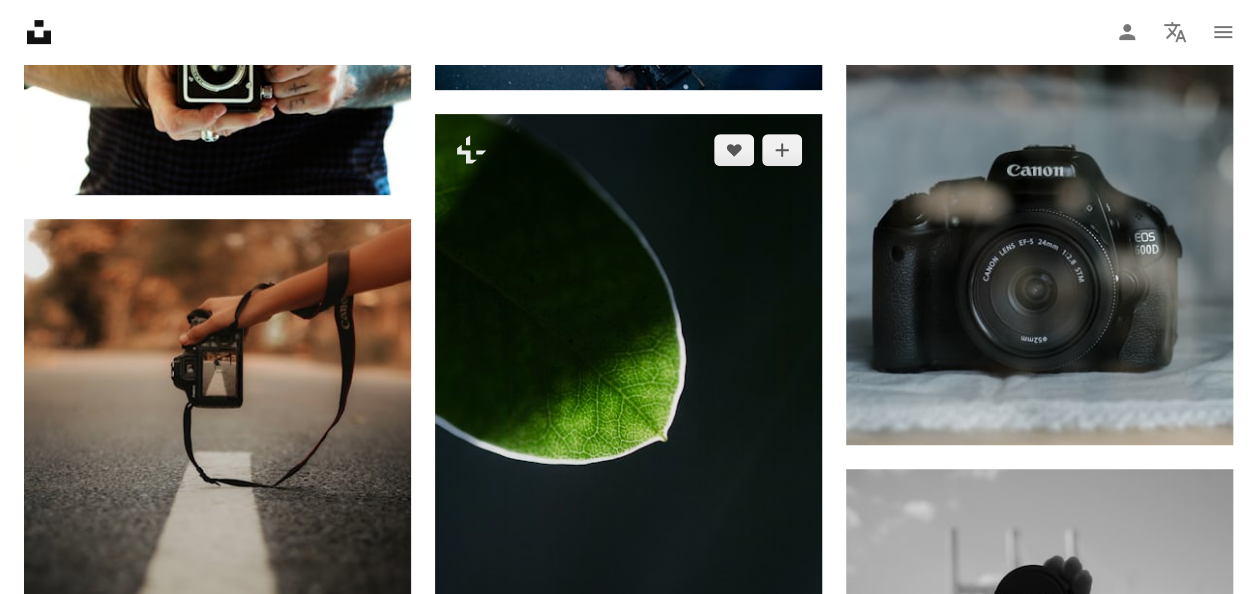 click at bounding box center [628, 404] 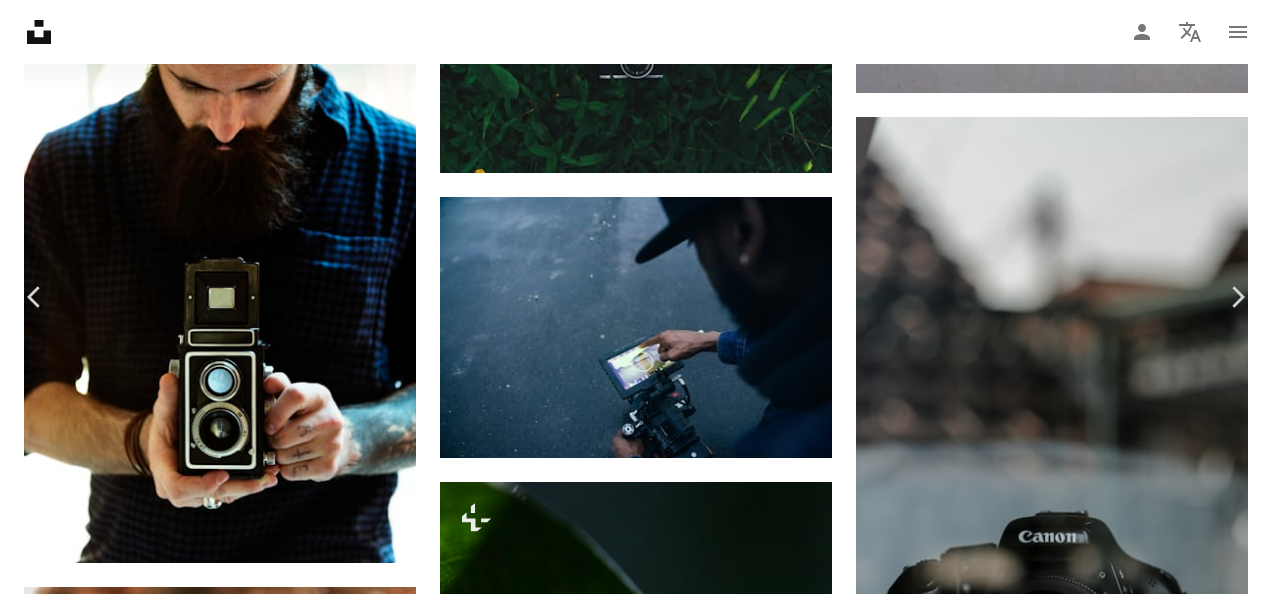 scroll, scrollTop: 4800, scrollLeft: 0, axis: vertical 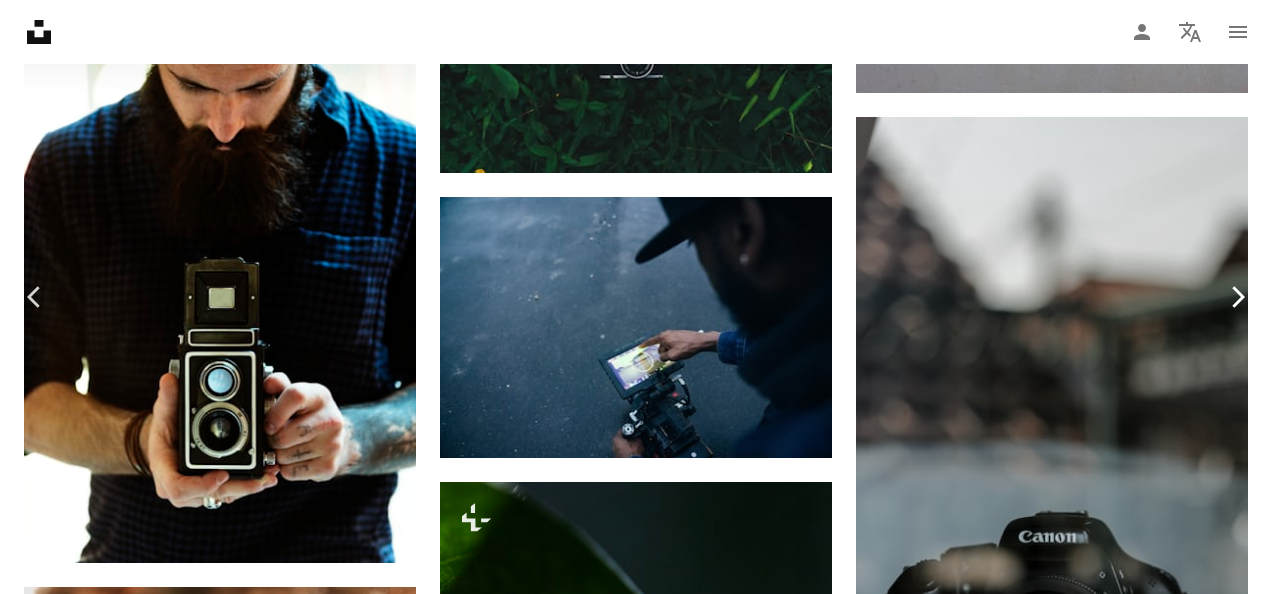click on "Chevron right" 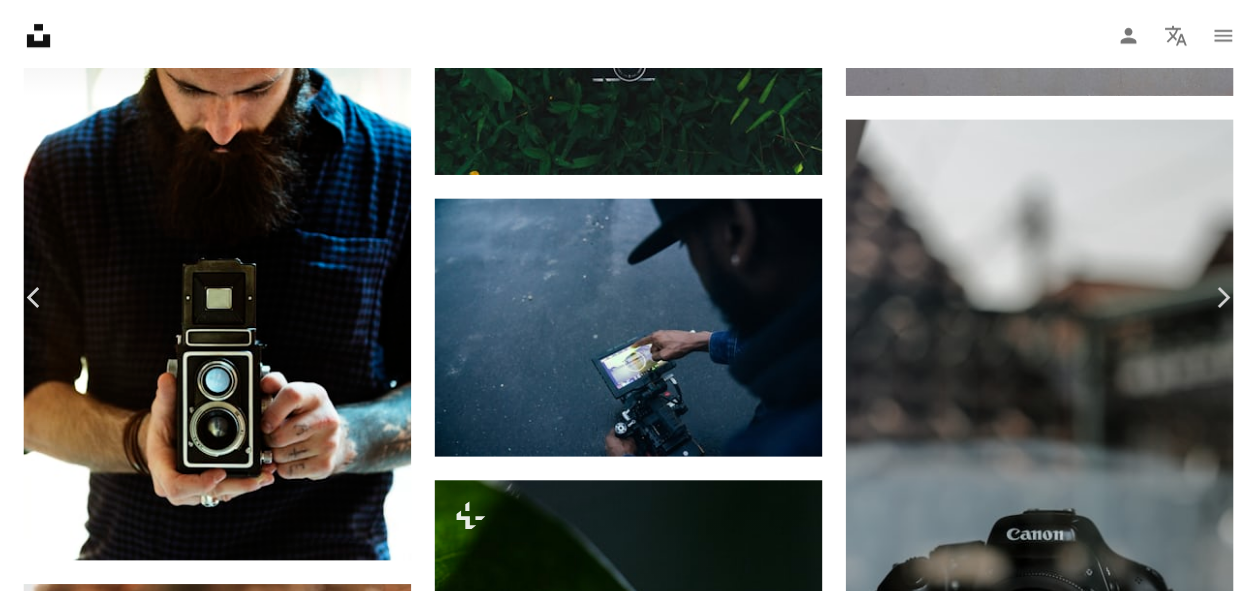 scroll, scrollTop: 0, scrollLeft: 0, axis: both 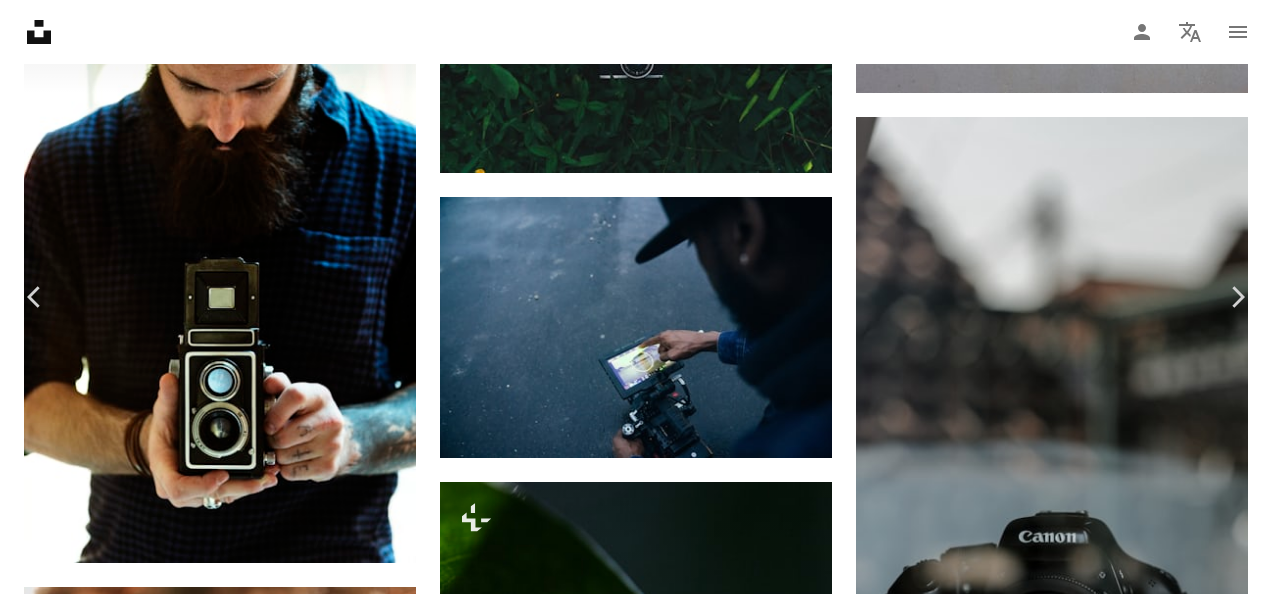 click on "An X shape" at bounding box center [20, 20] 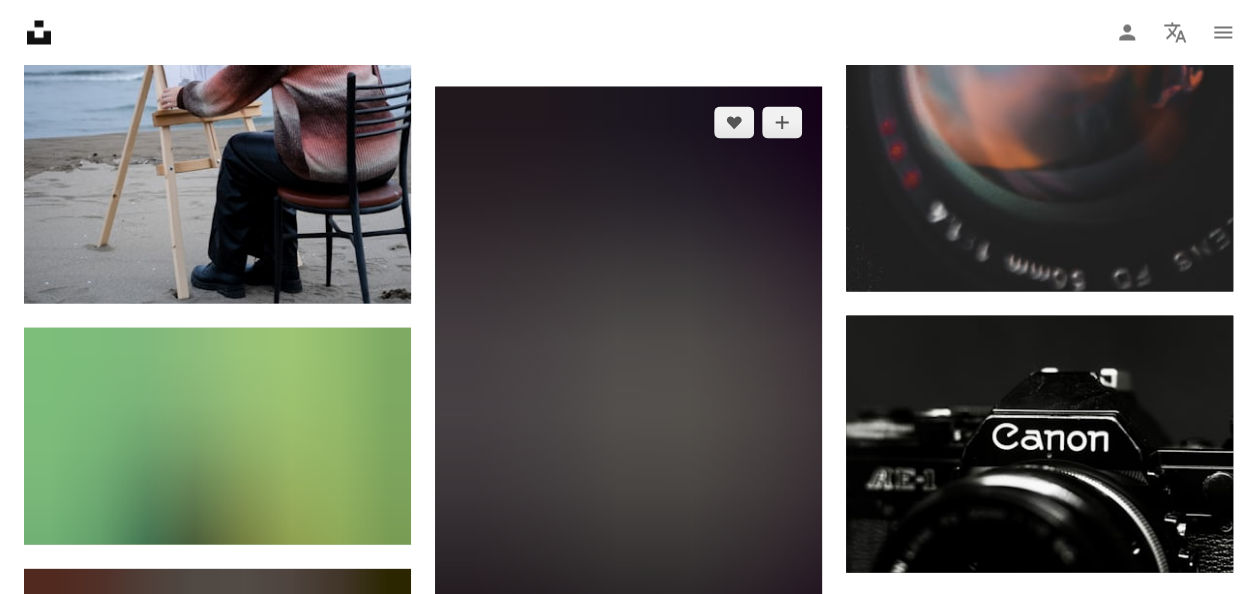 scroll, scrollTop: 36000, scrollLeft: 0, axis: vertical 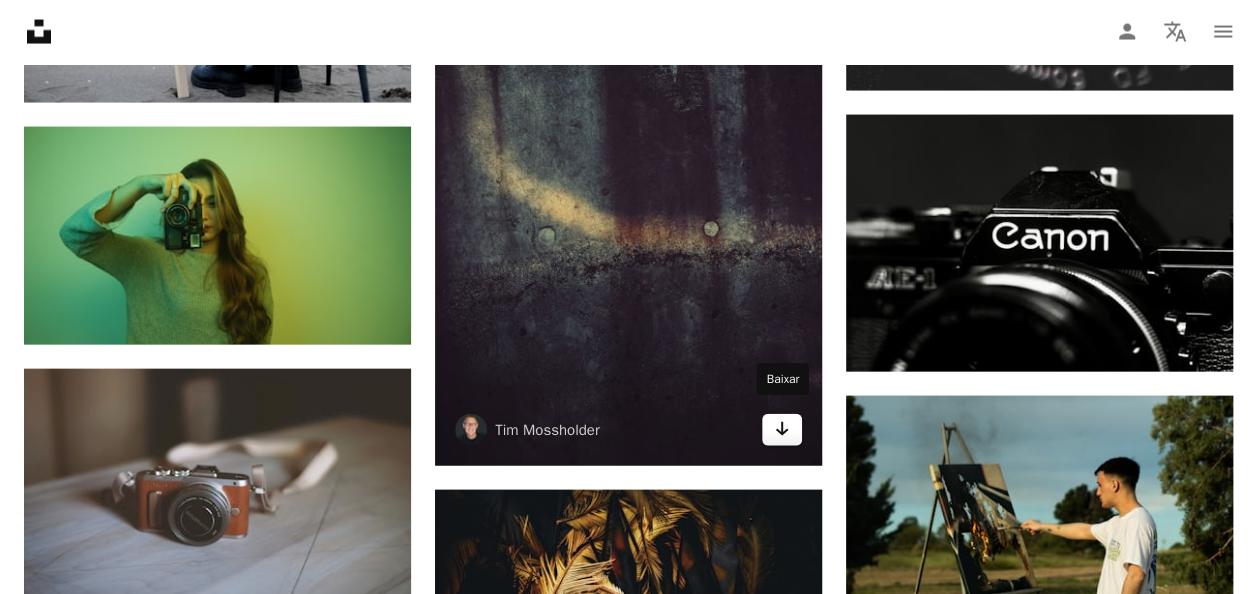 click on "Arrow pointing down" at bounding box center (782, 430) 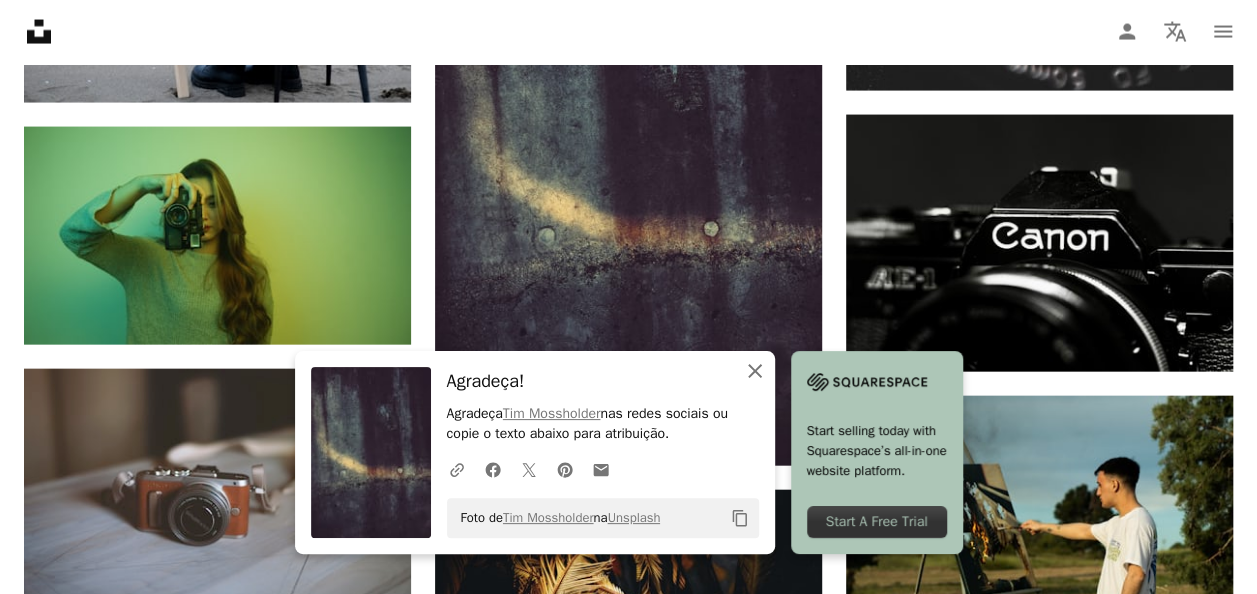 click on "An X shape Fechar" at bounding box center [755, 371] 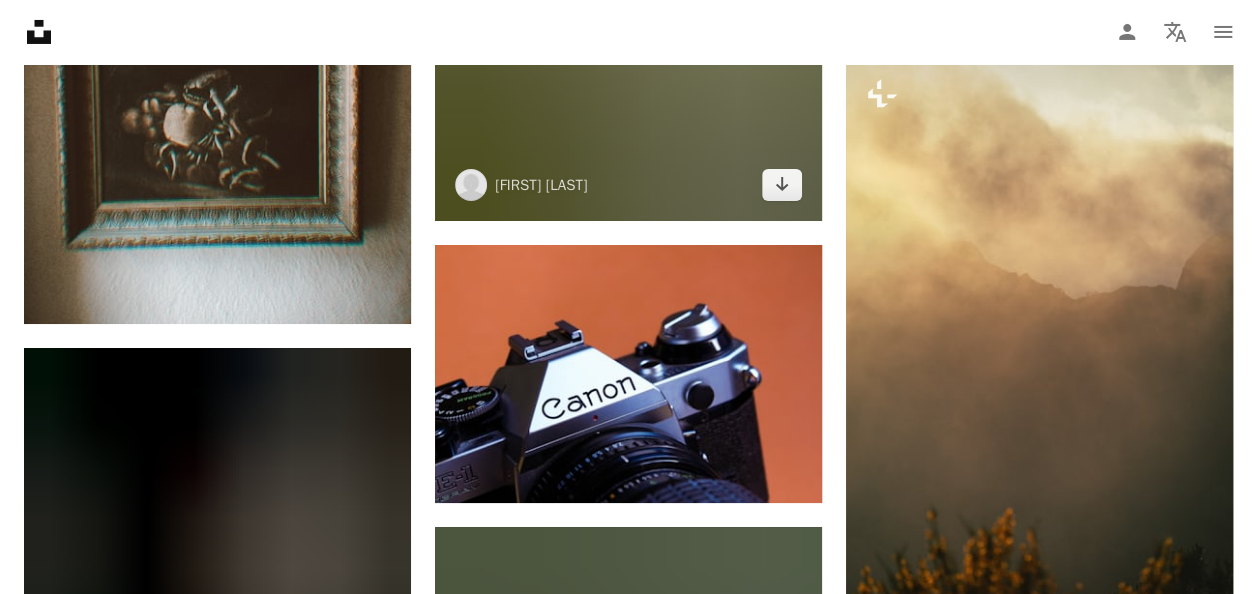 scroll, scrollTop: 41500, scrollLeft: 0, axis: vertical 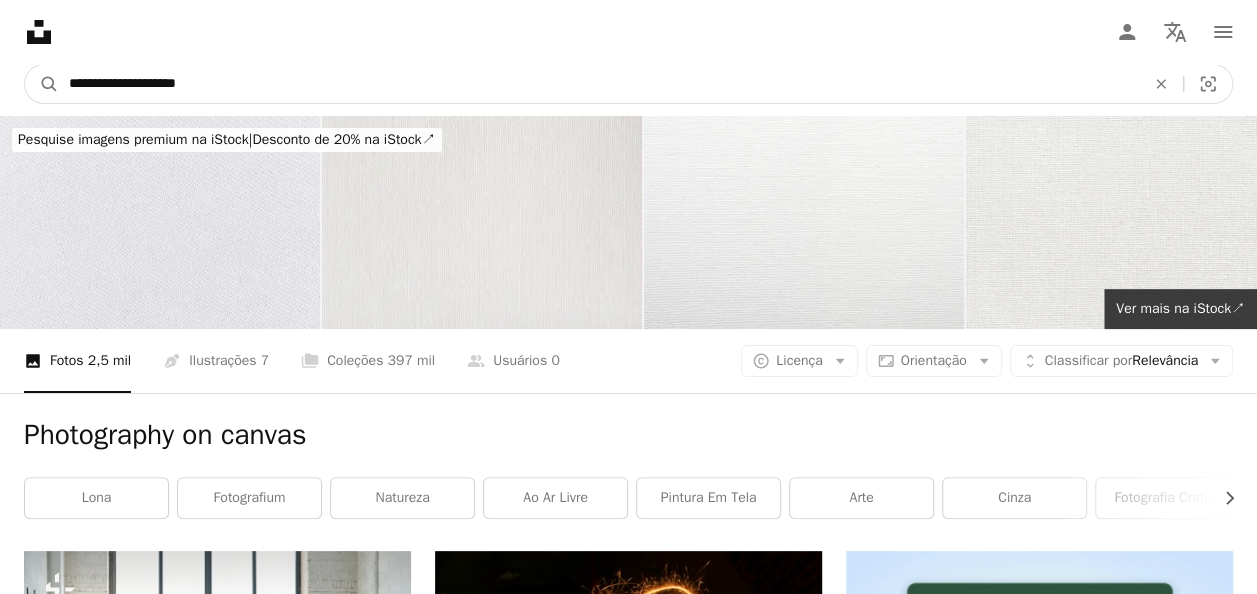 click on "**********" at bounding box center [599, 84] 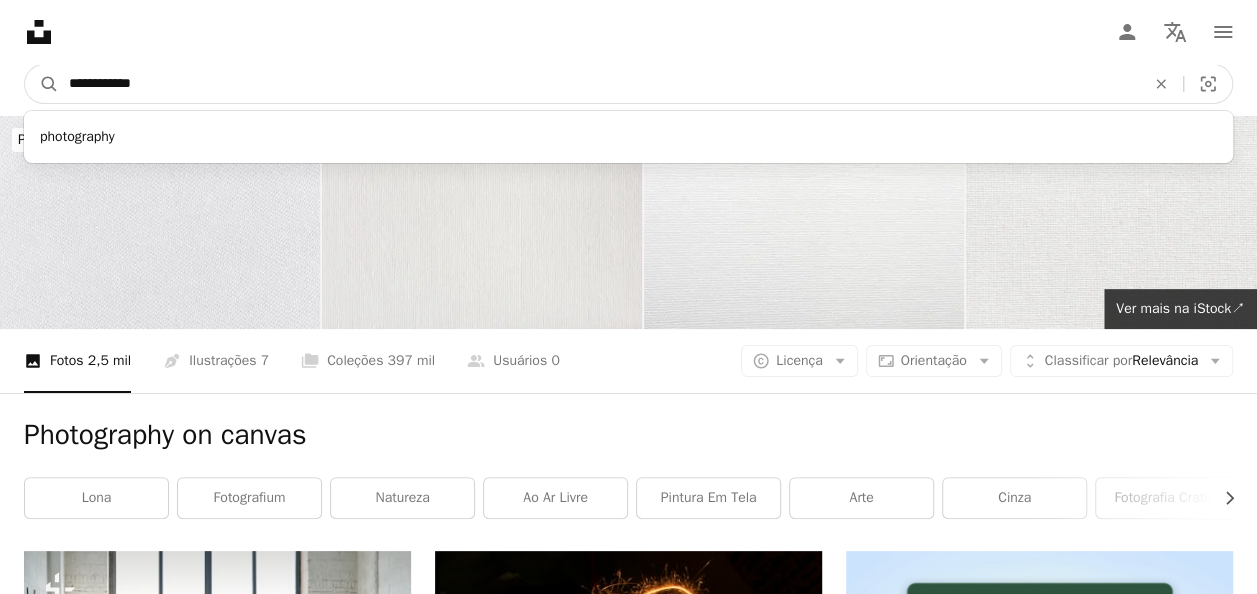 click on "**********" at bounding box center [599, 84] 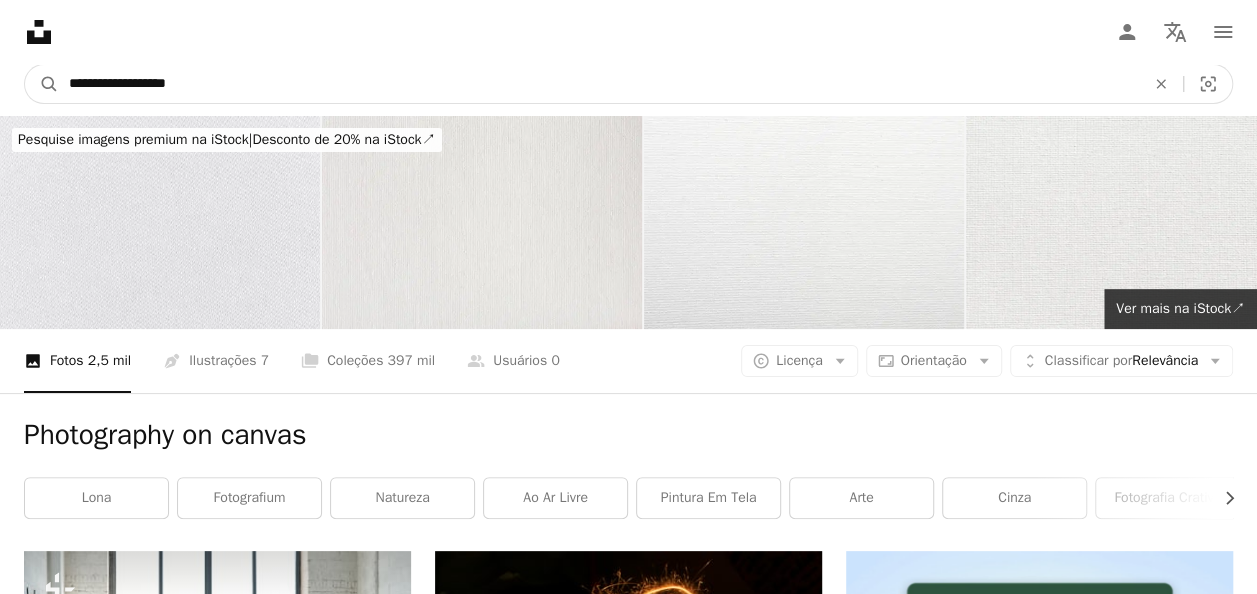 type on "**********" 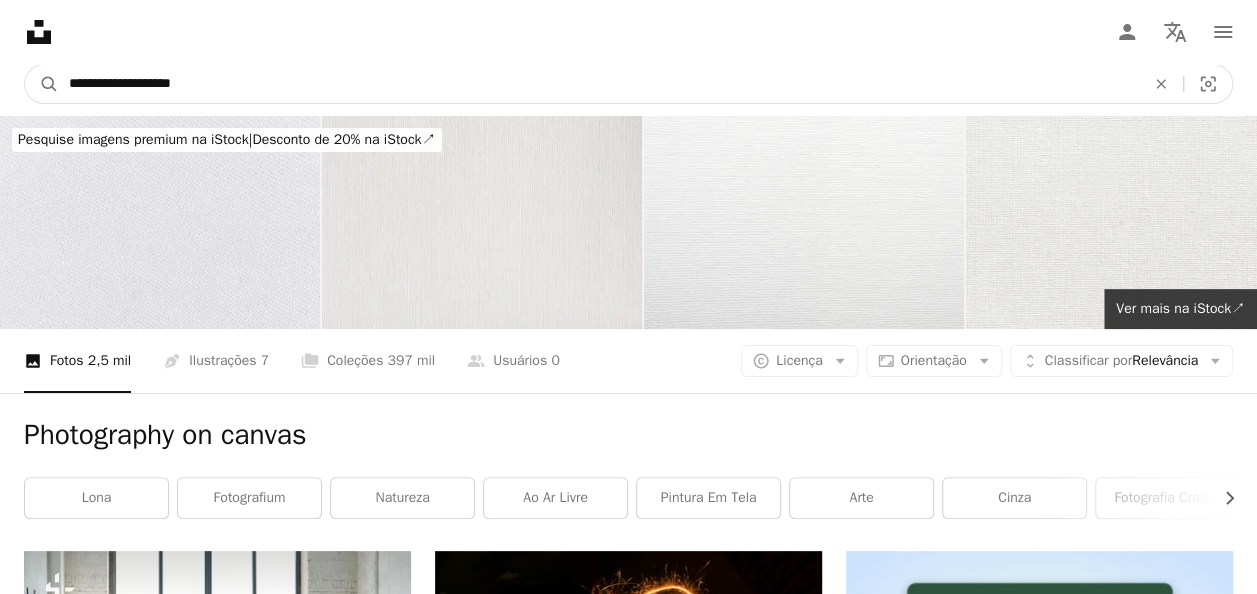 click on "A magnifying glass" at bounding box center (42, 84) 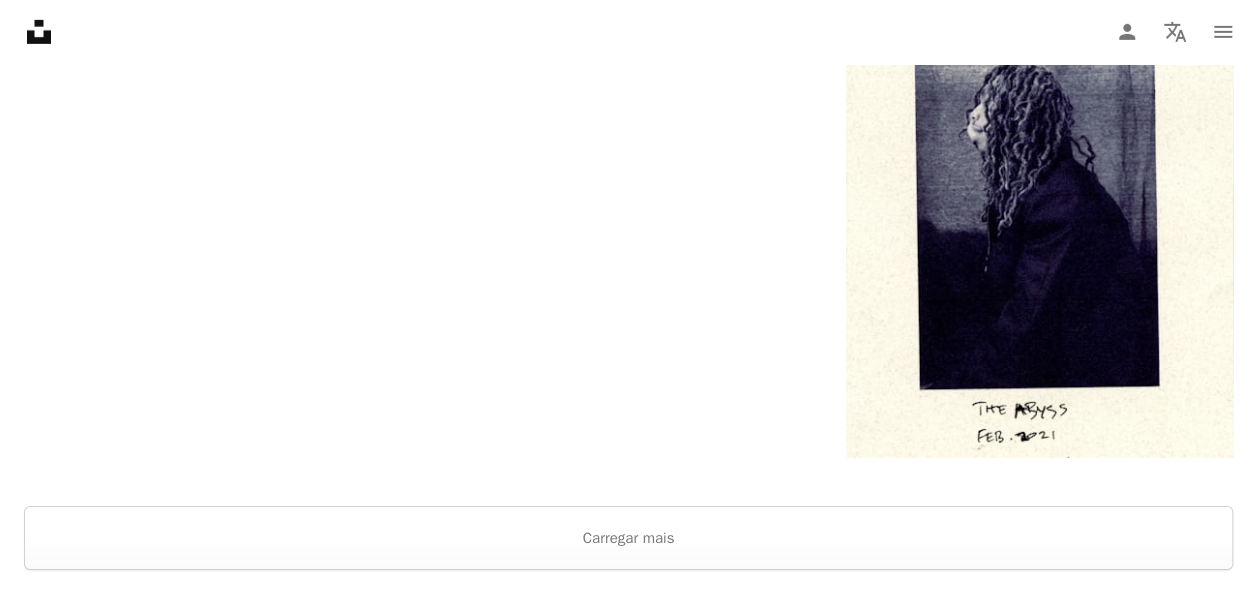 scroll, scrollTop: 3600, scrollLeft: 0, axis: vertical 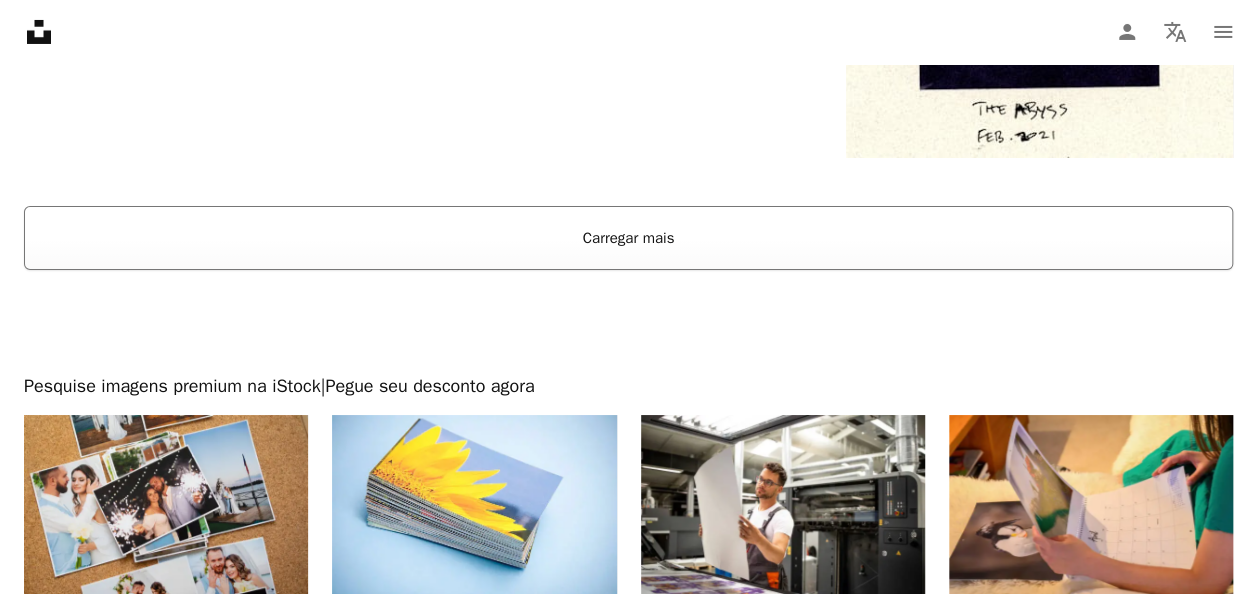 click on "Carregar mais" at bounding box center [628, 238] 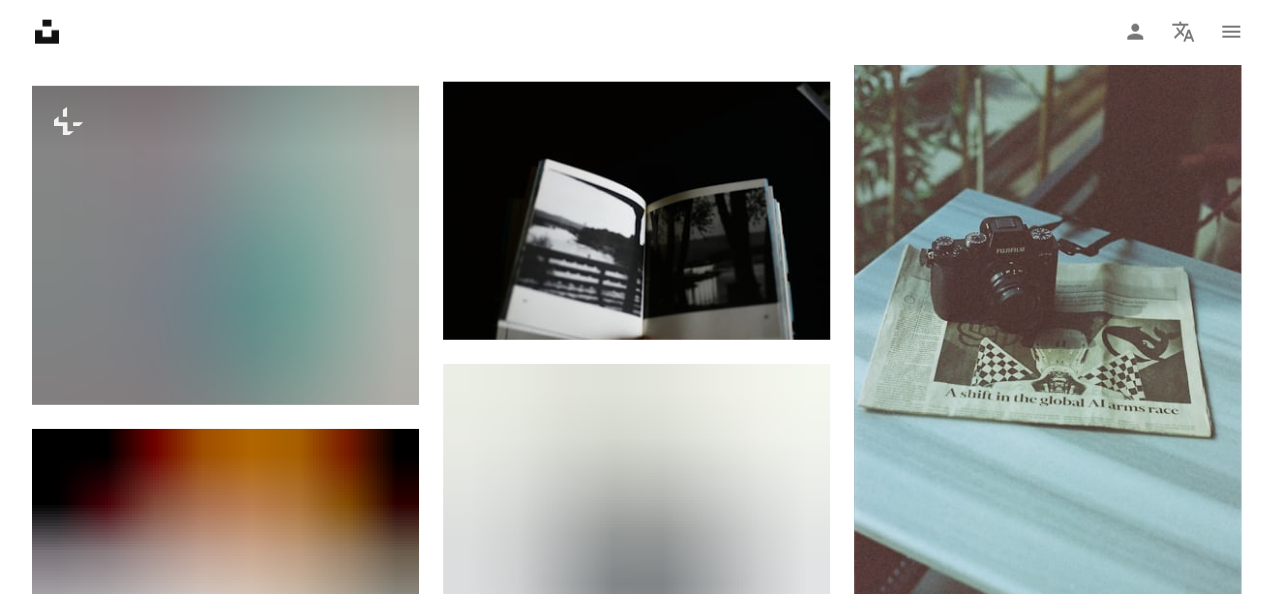 scroll, scrollTop: 6200, scrollLeft: 0, axis: vertical 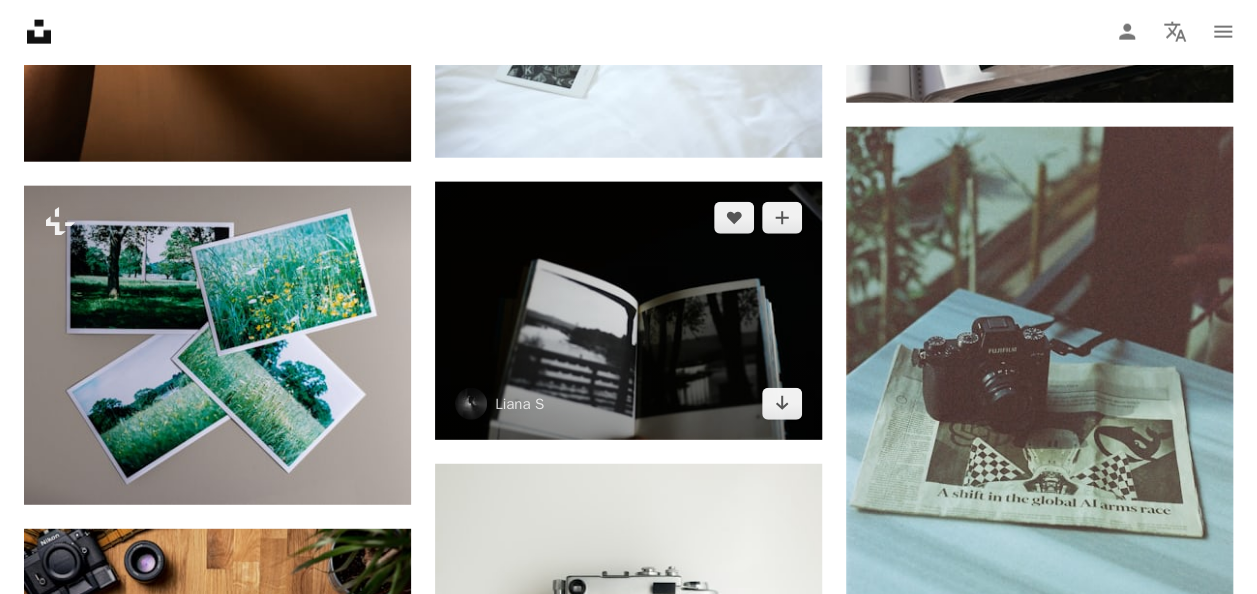 click at bounding box center (628, 311) 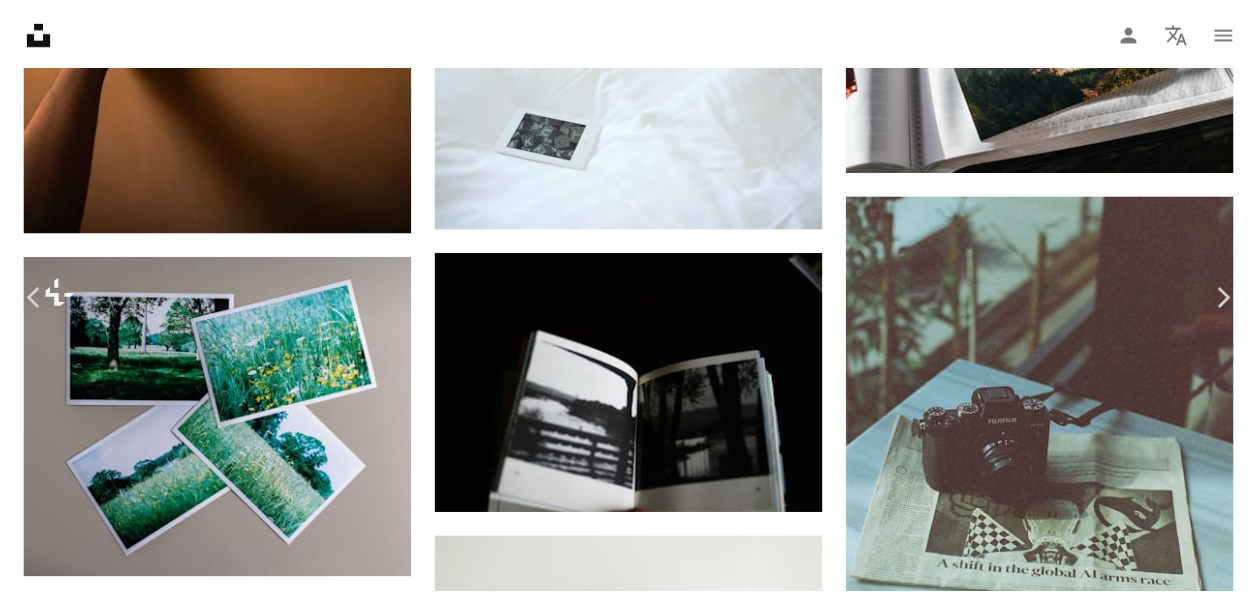 scroll, scrollTop: 200, scrollLeft: 0, axis: vertical 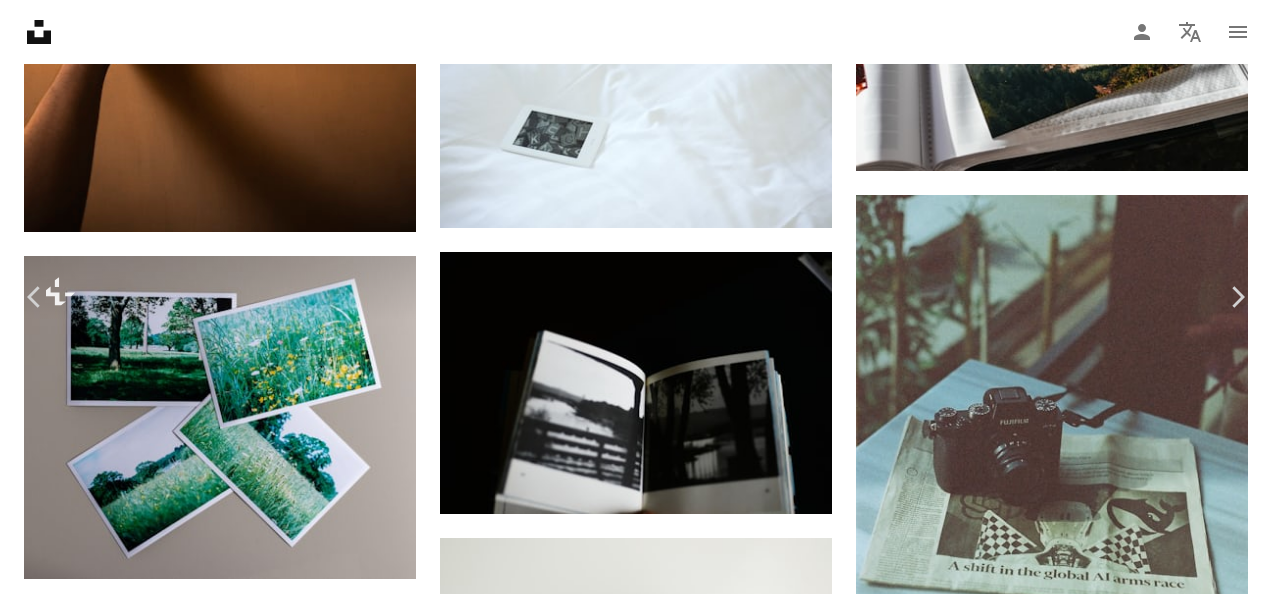 click on "Baixar gratuitamente" at bounding box center (1052, 3710) 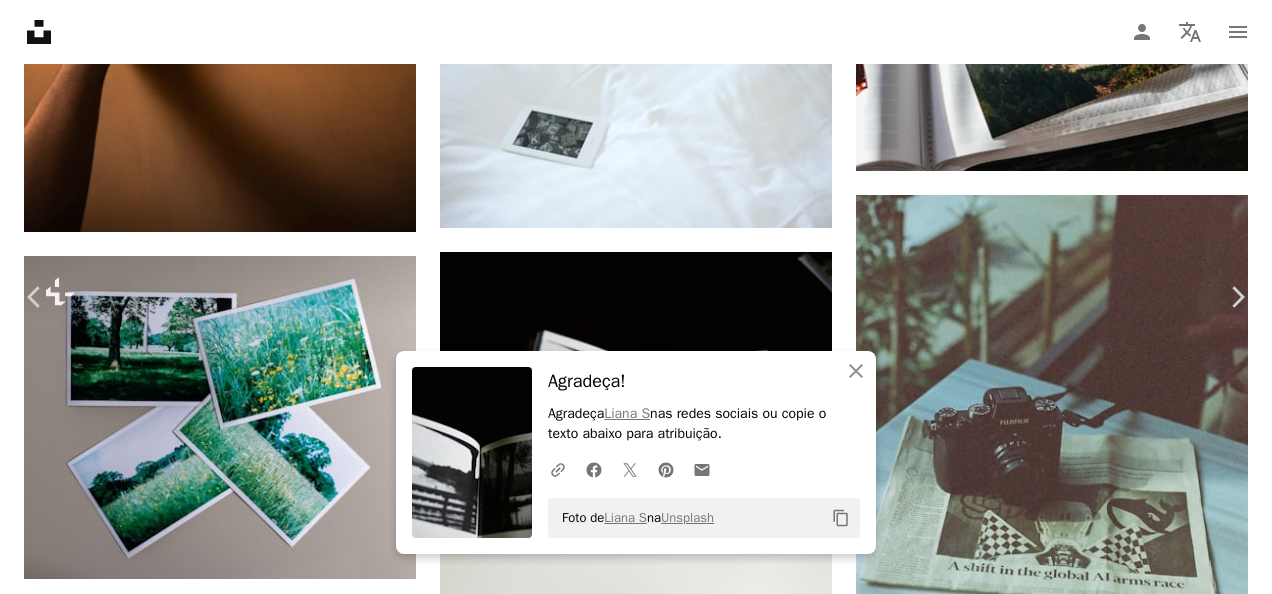 click on "An X shape" at bounding box center (20, 20) 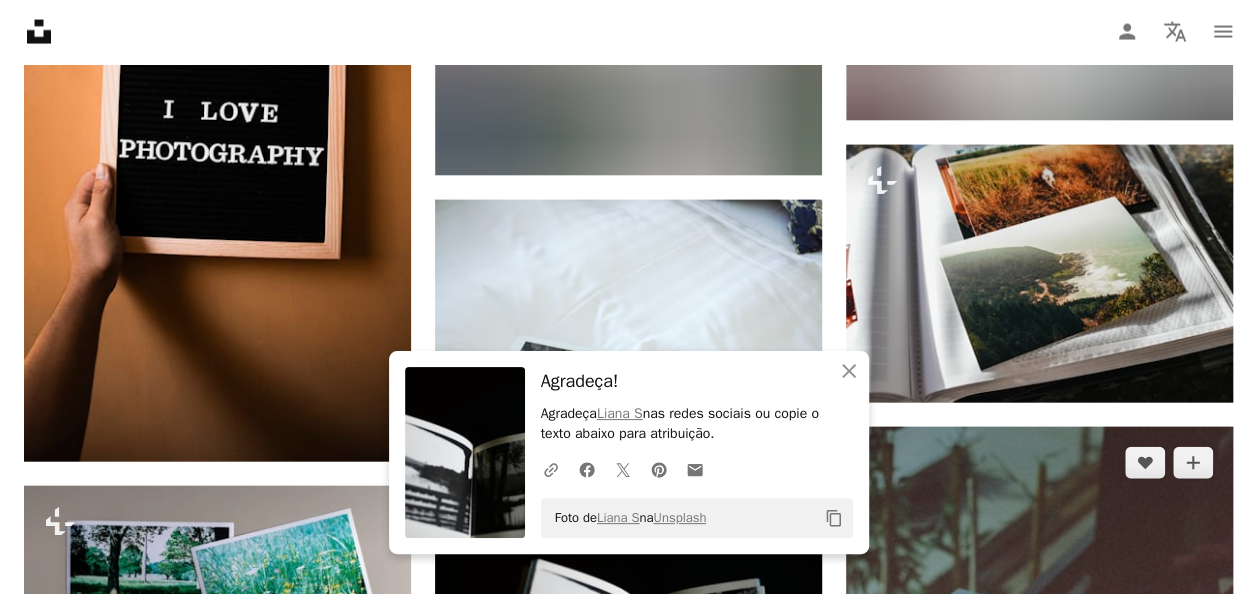 scroll, scrollTop: 6200, scrollLeft: 0, axis: vertical 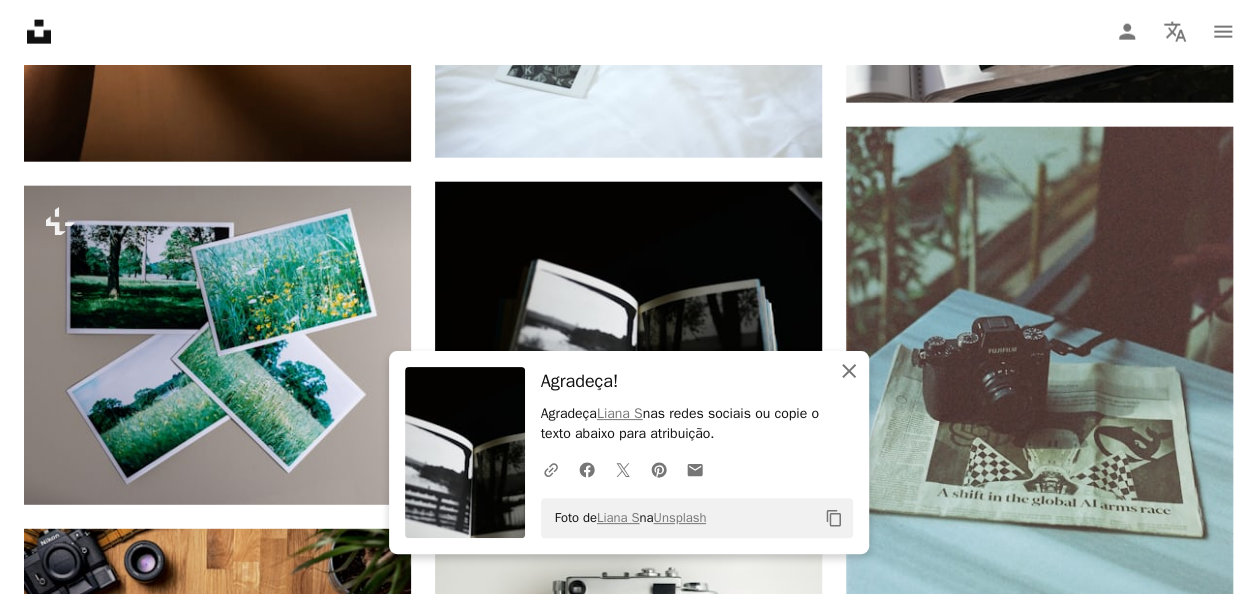 click on "An X shape" 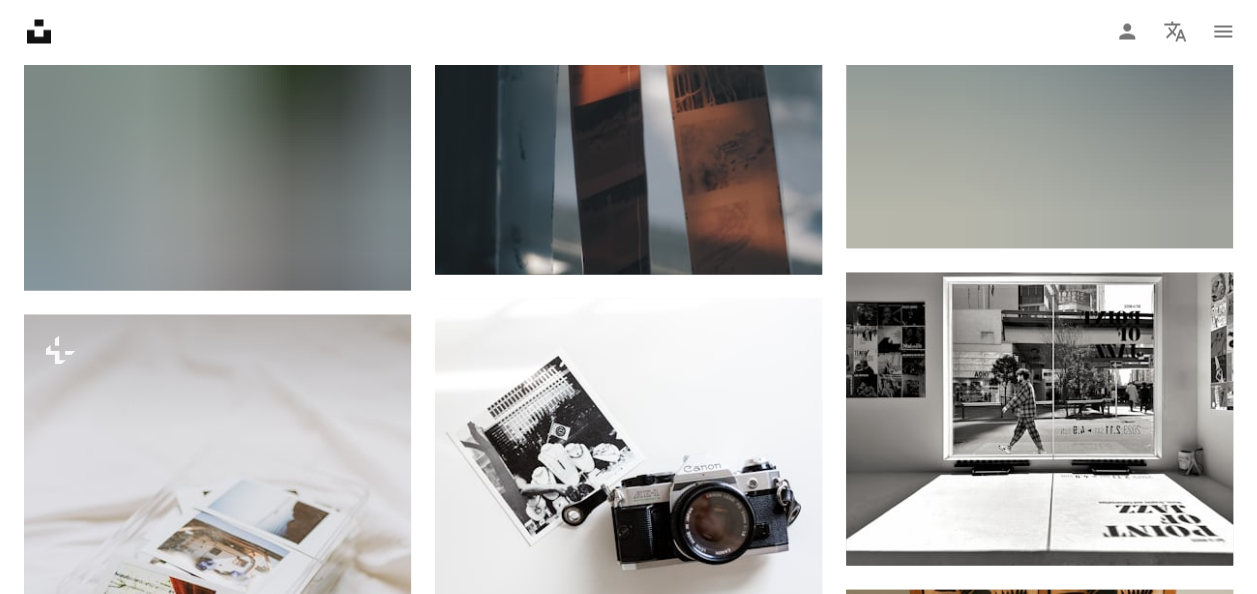 scroll, scrollTop: 17200, scrollLeft: 0, axis: vertical 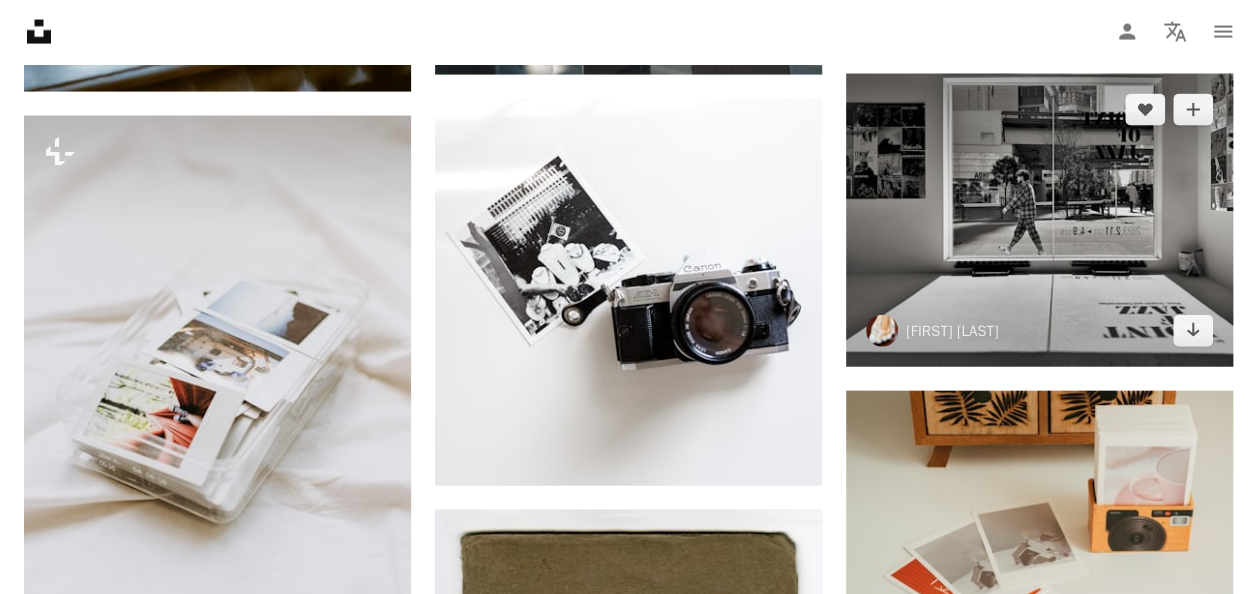 click at bounding box center [1039, 220] 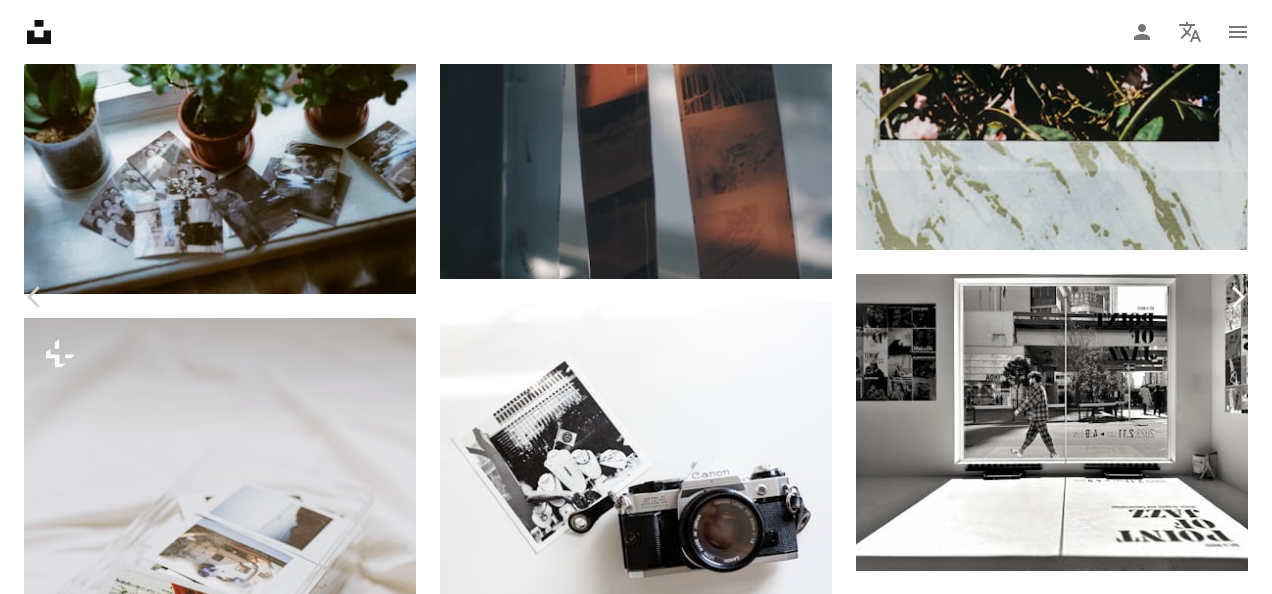 click on "Chevron right" at bounding box center (1237, 297) 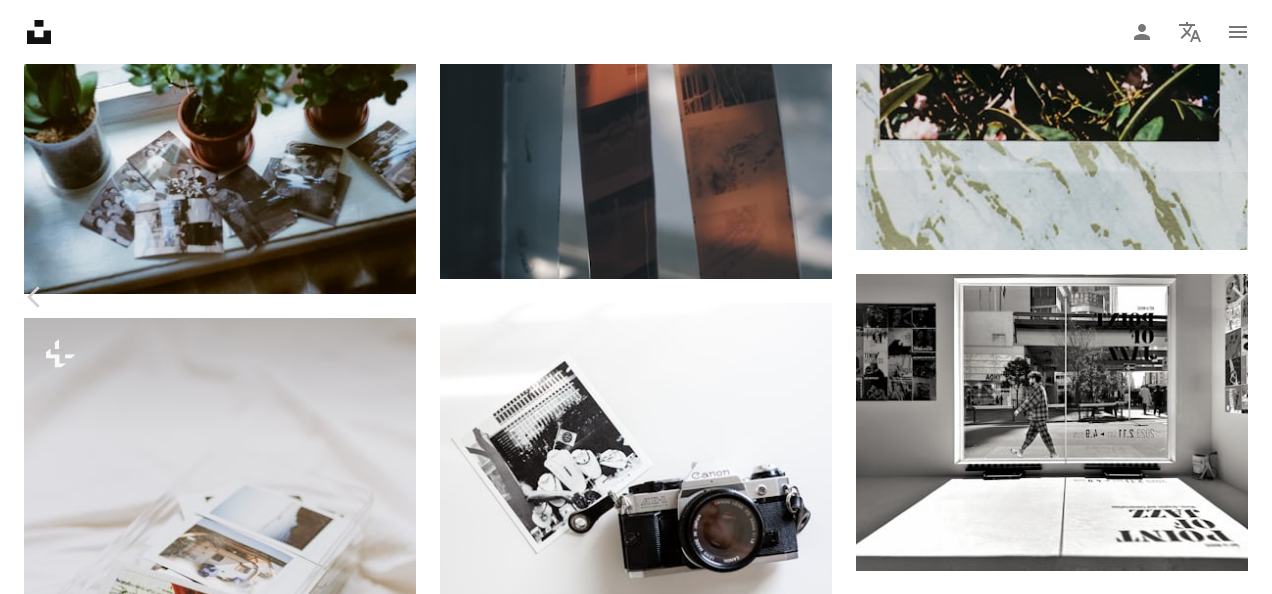 click on "An X shape" at bounding box center (20, 20) 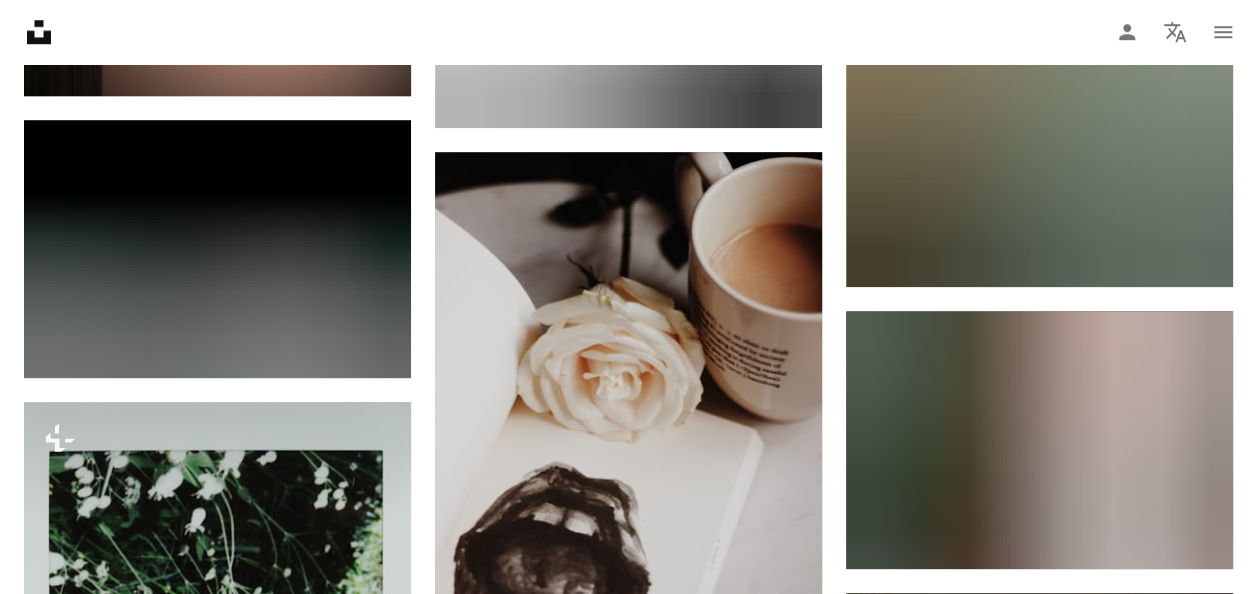 scroll, scrollTop: 27700, scrollLeft: 0, axis: vertical 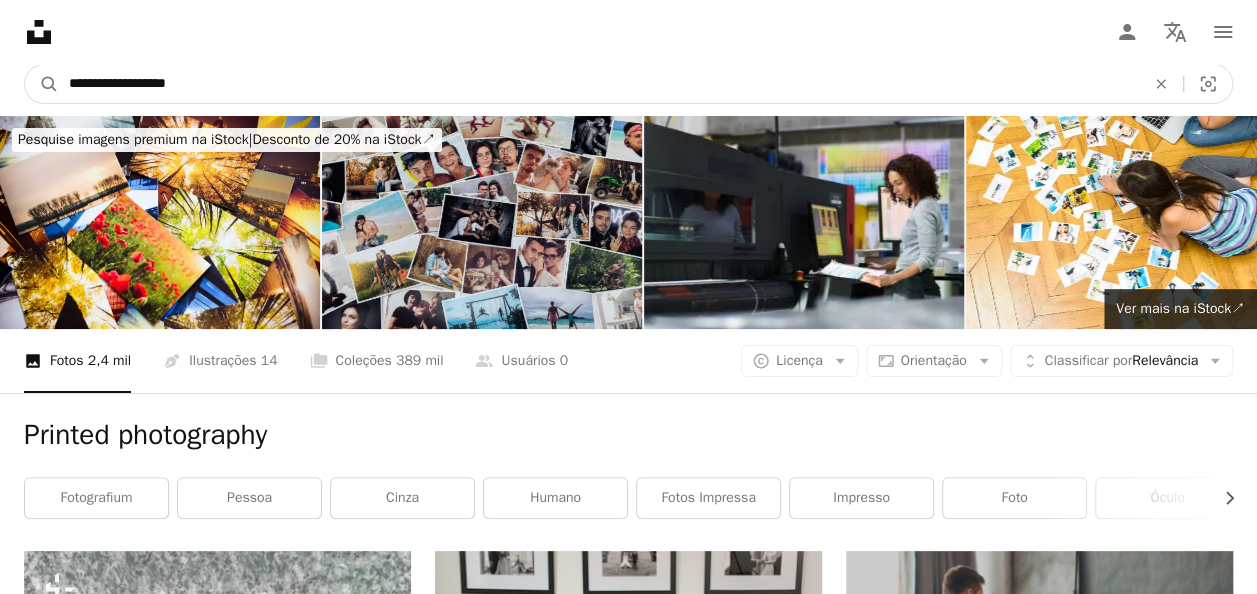 click on "**********" at bounding box center [599, 84] 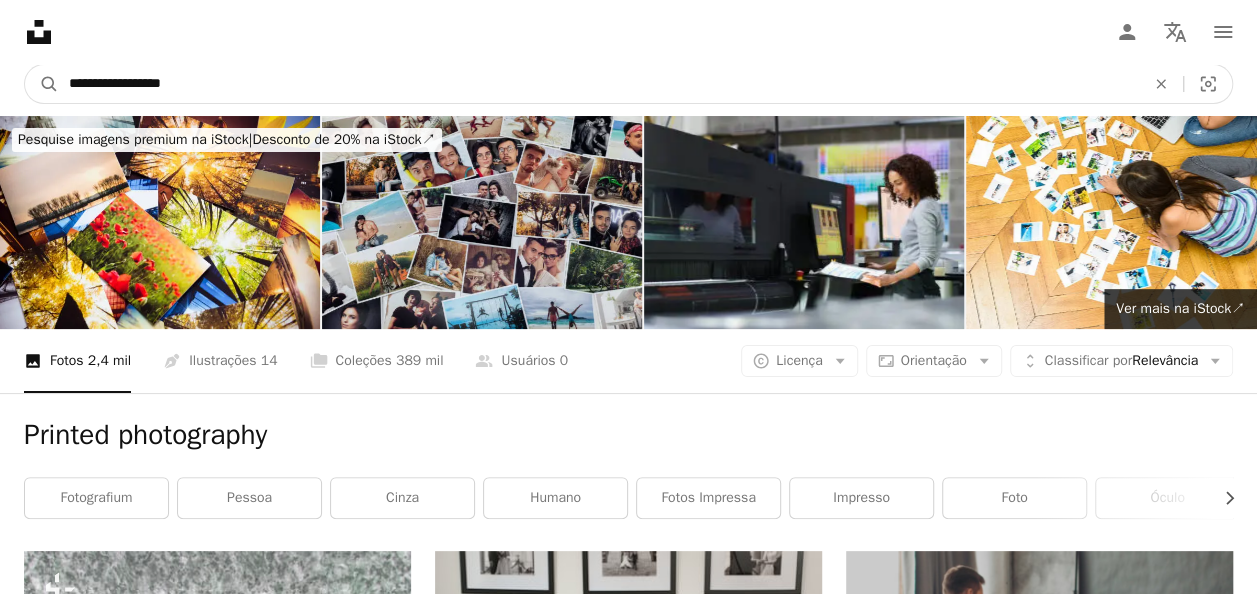 type on "**********" 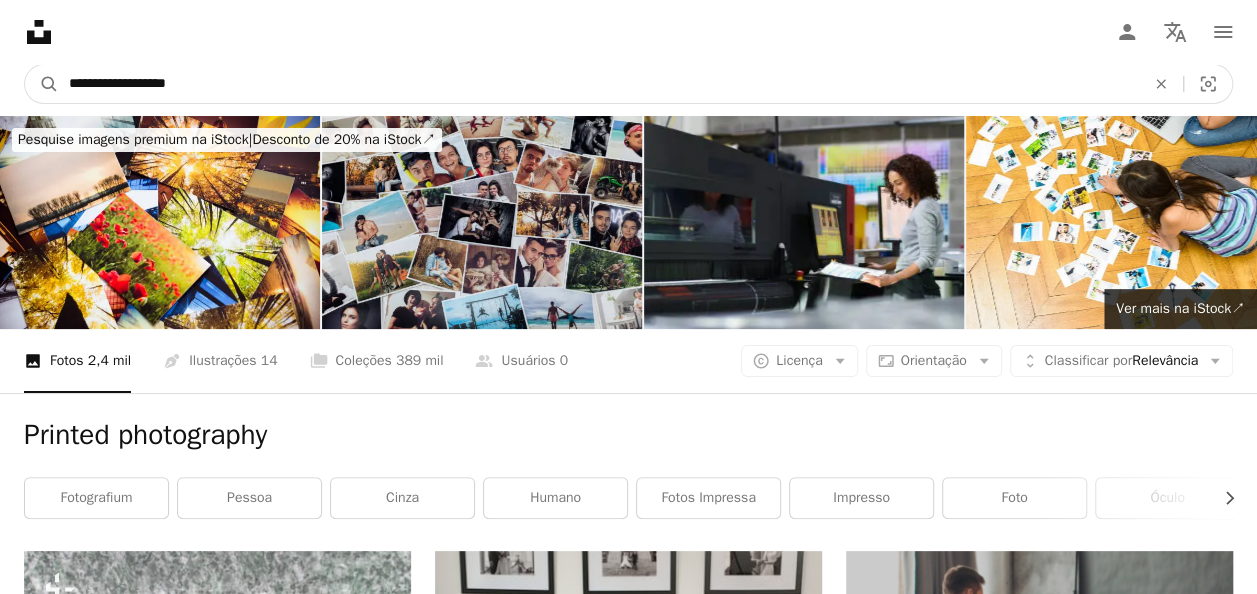 click on "A magnifying glass" at bounding box center [42, 84] 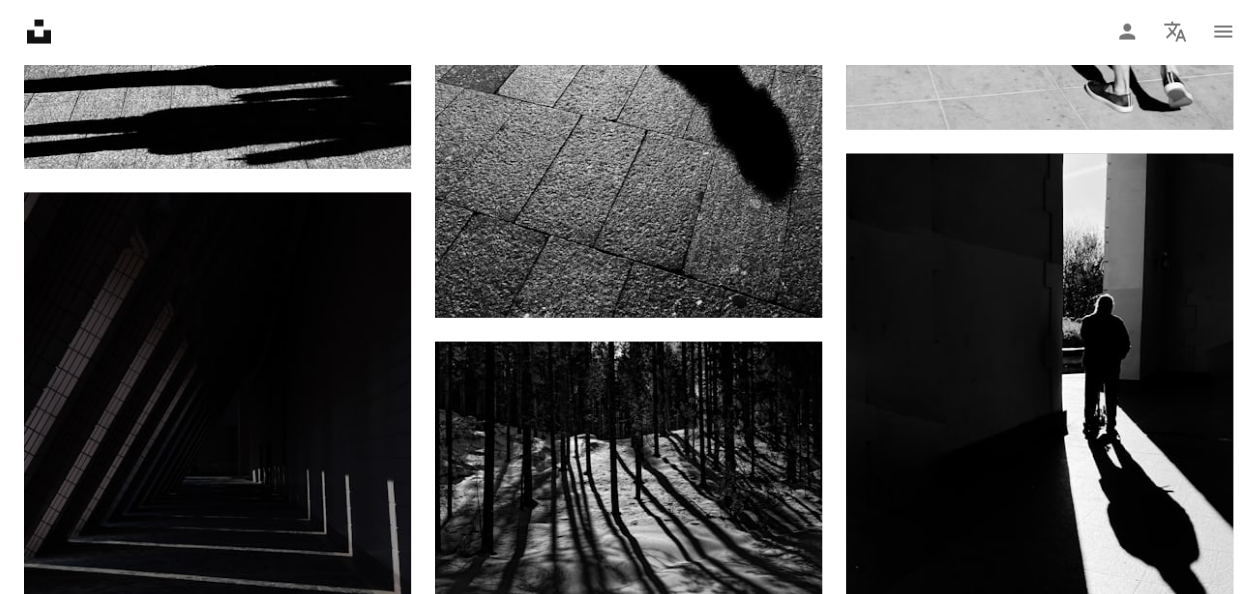 scroll, scrollTop: 2400, scrollLeft: 0, axis: vertical 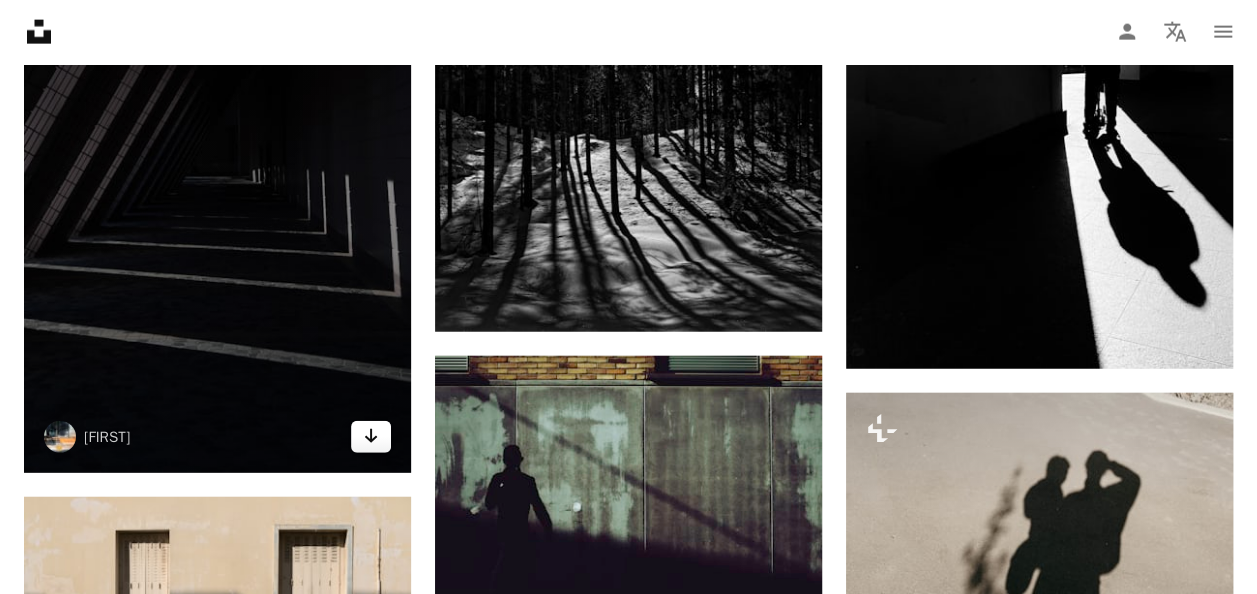 click on "Arrow pointing down" 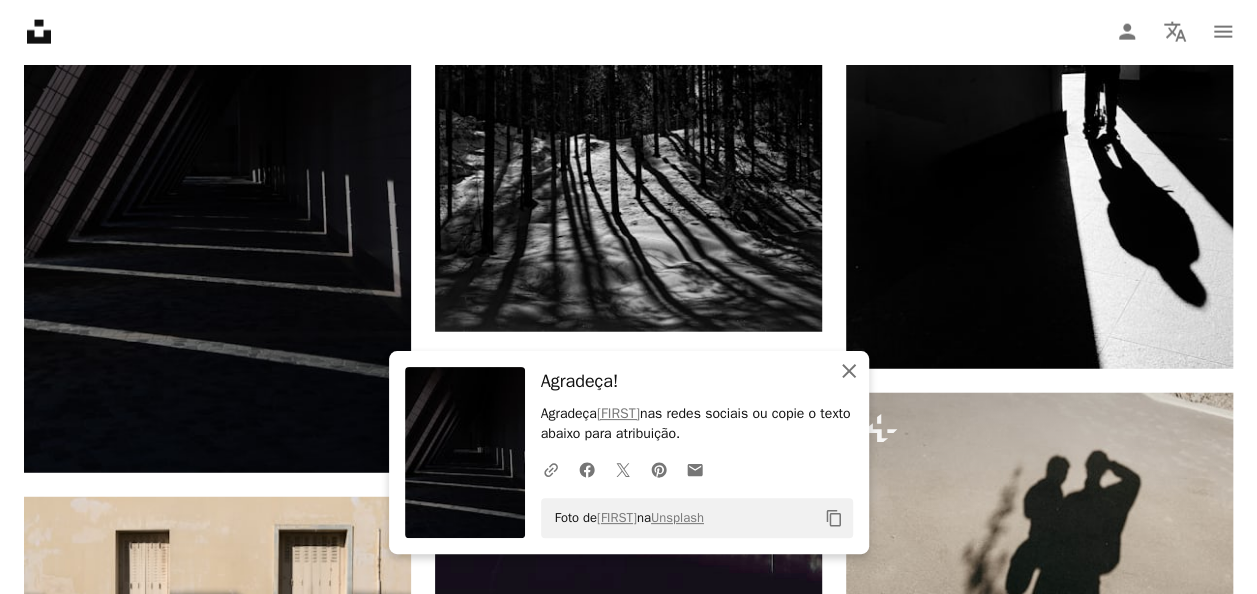 click on "An X shape" 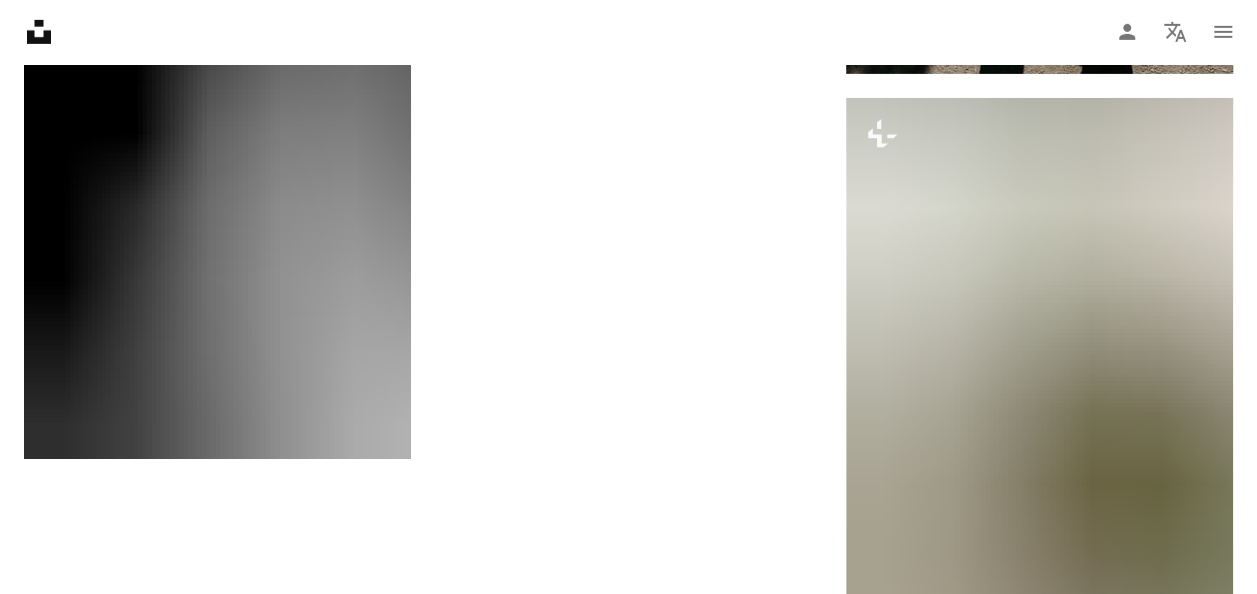 scroll, scrollTop: 3700, scrollLeft: 0, axis: vertical 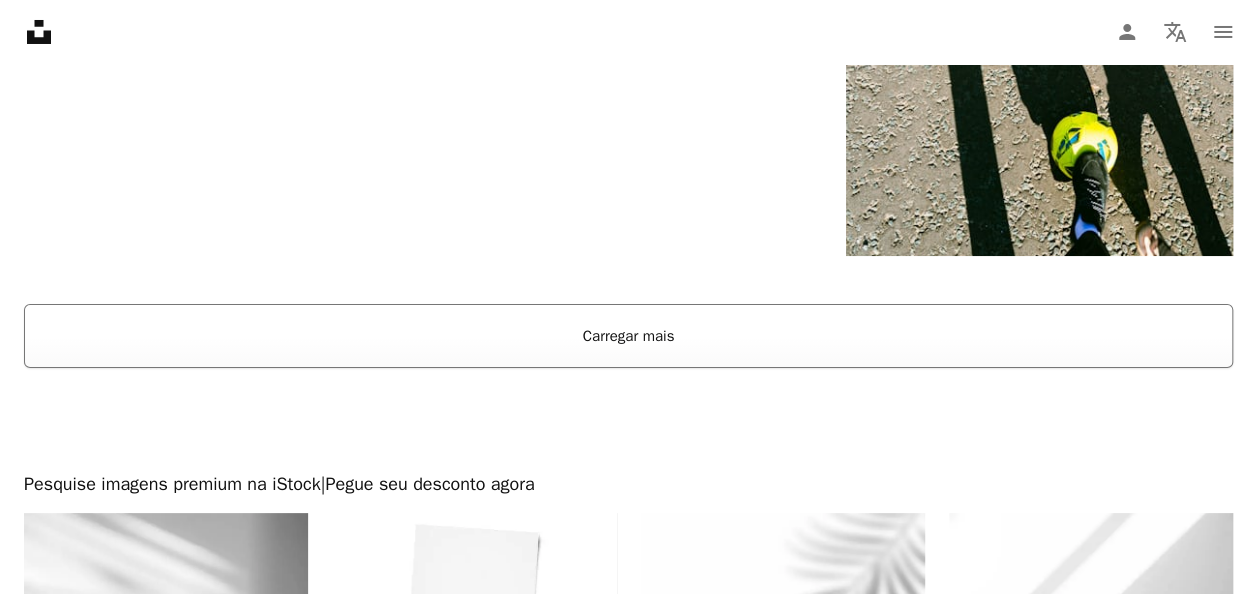 click on "Carregar mais" at bounding box center (628, 336) 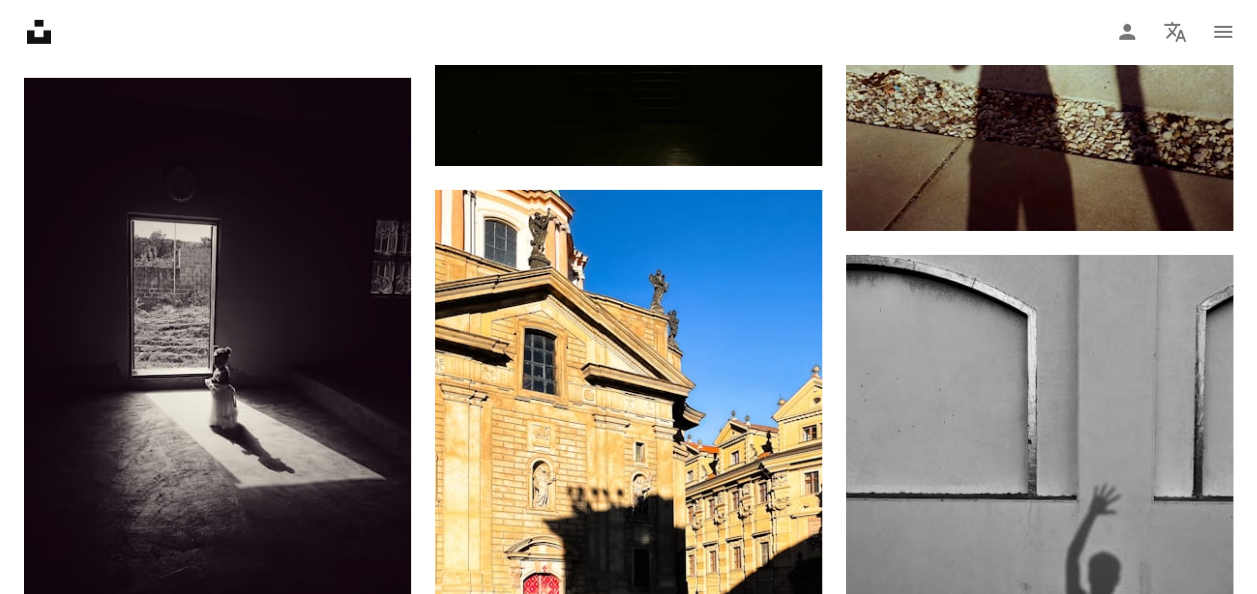 scroll, scrollTop: 7100, scrollLeft: 0, axis: vertical 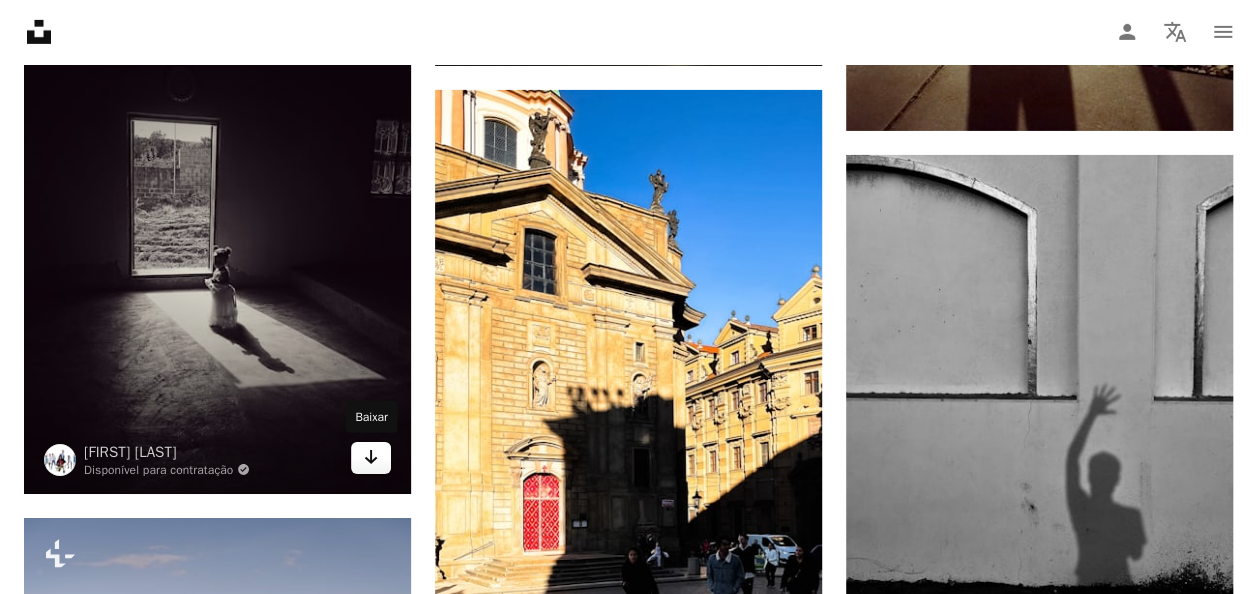 click 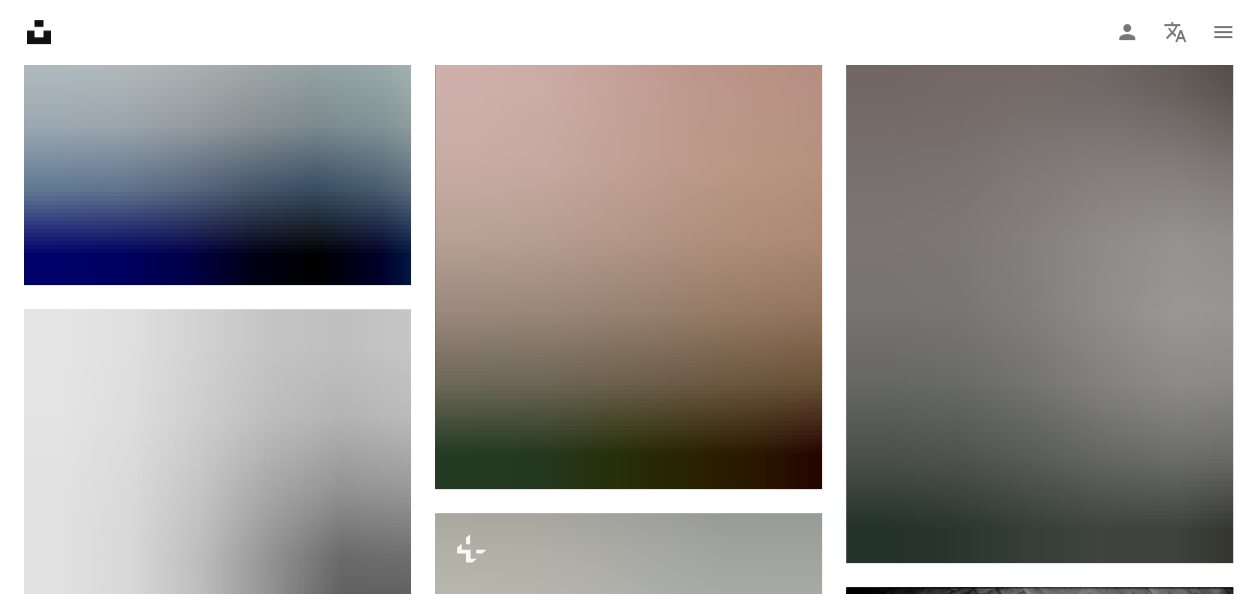 scroll, scrollTop: 42400, scrollLeft: 0, axis: vertical 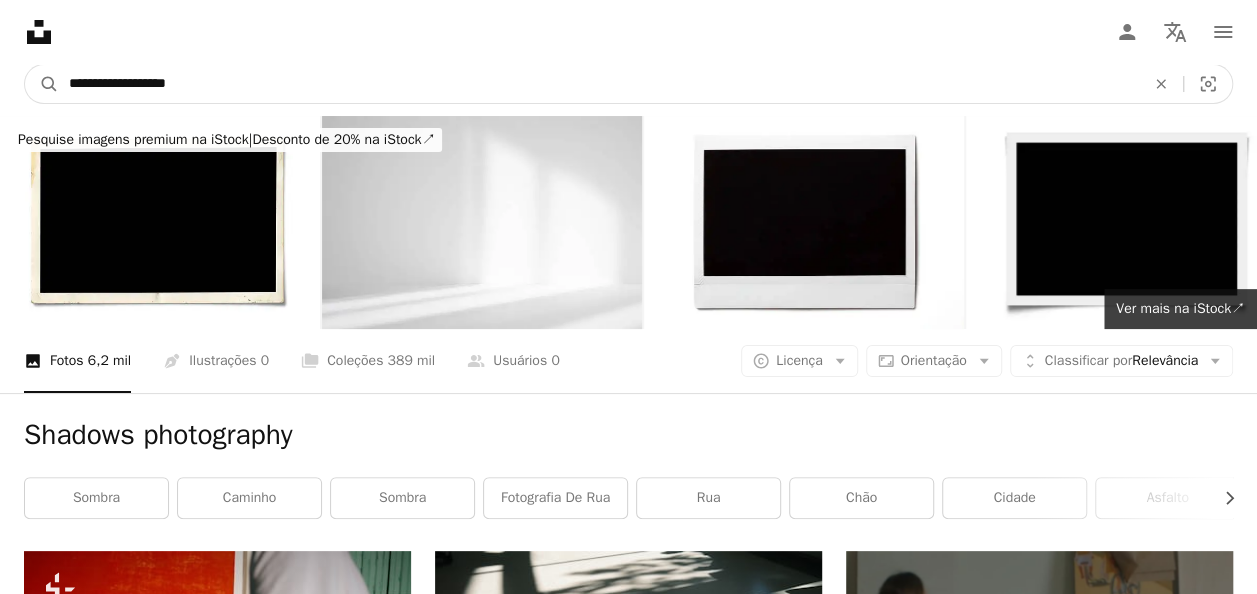 click on "**********" at bounding box center (599, 84) 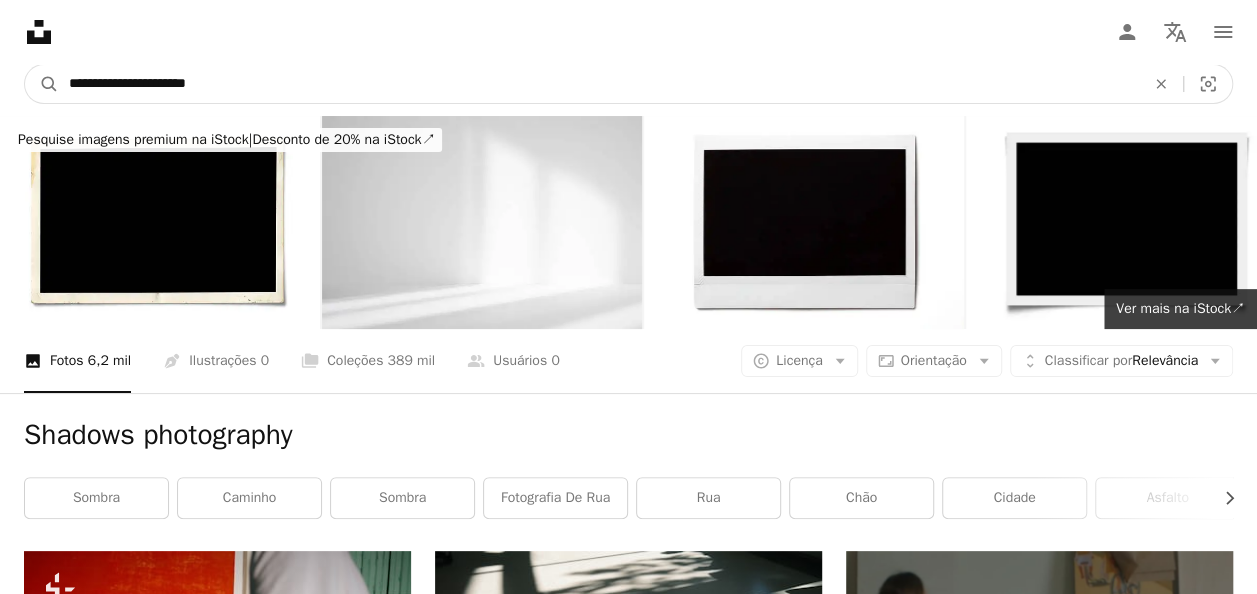 type on "**********" 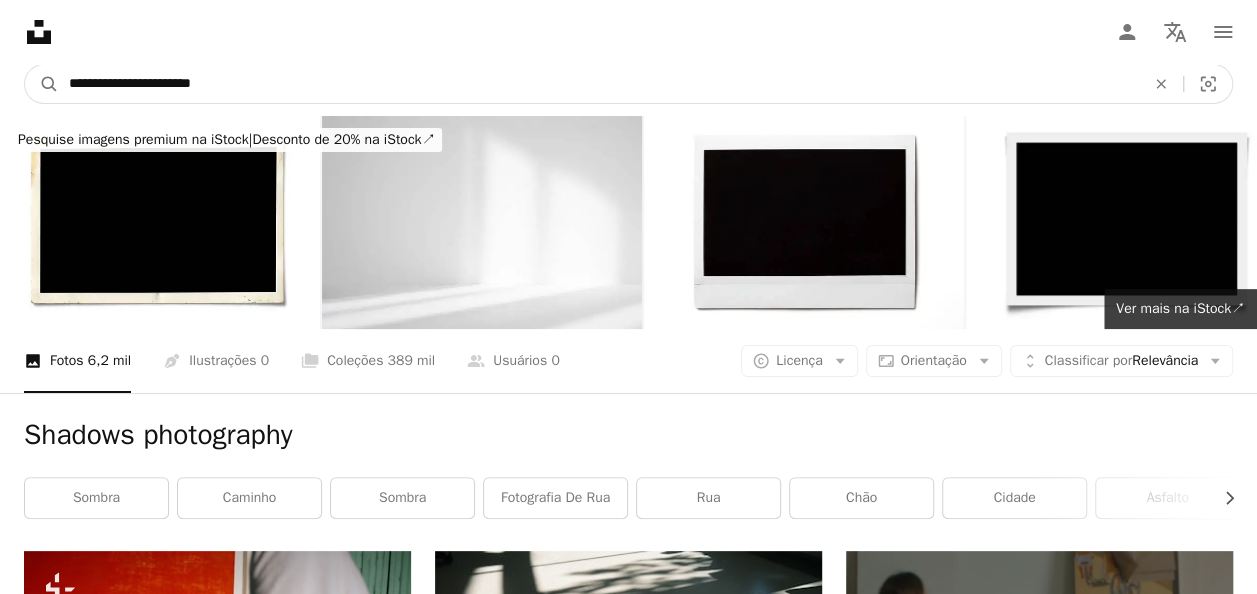 click on "A magnifying glass" at bounding box center [42, 84] 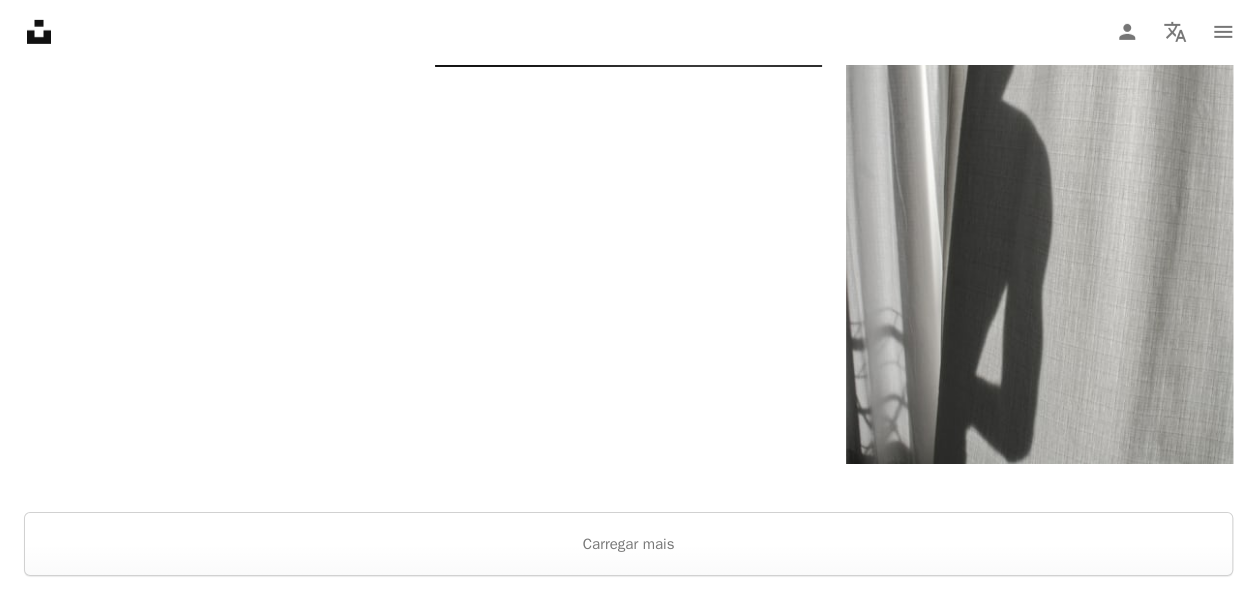 scroll, scrollTop: 3400, scrollLeft: 0, axis: vertical 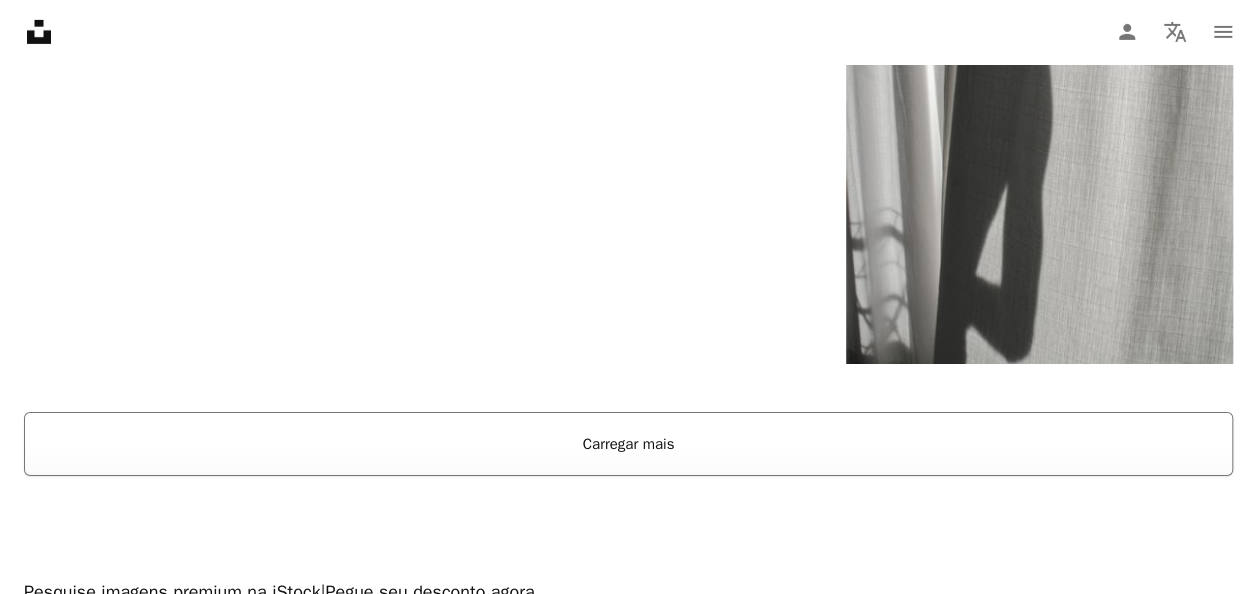 click on "Carregar mais" at bounding box center [628, 444] 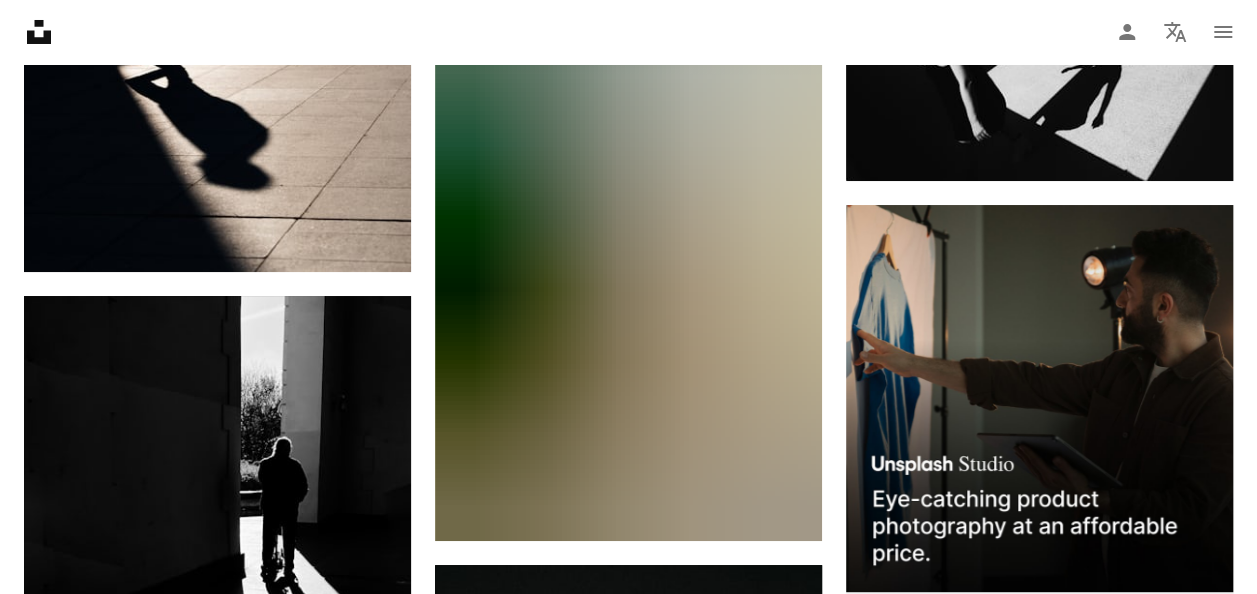 scroll, scrollTop: 7300, scrollLeft: 0, axis: vertical 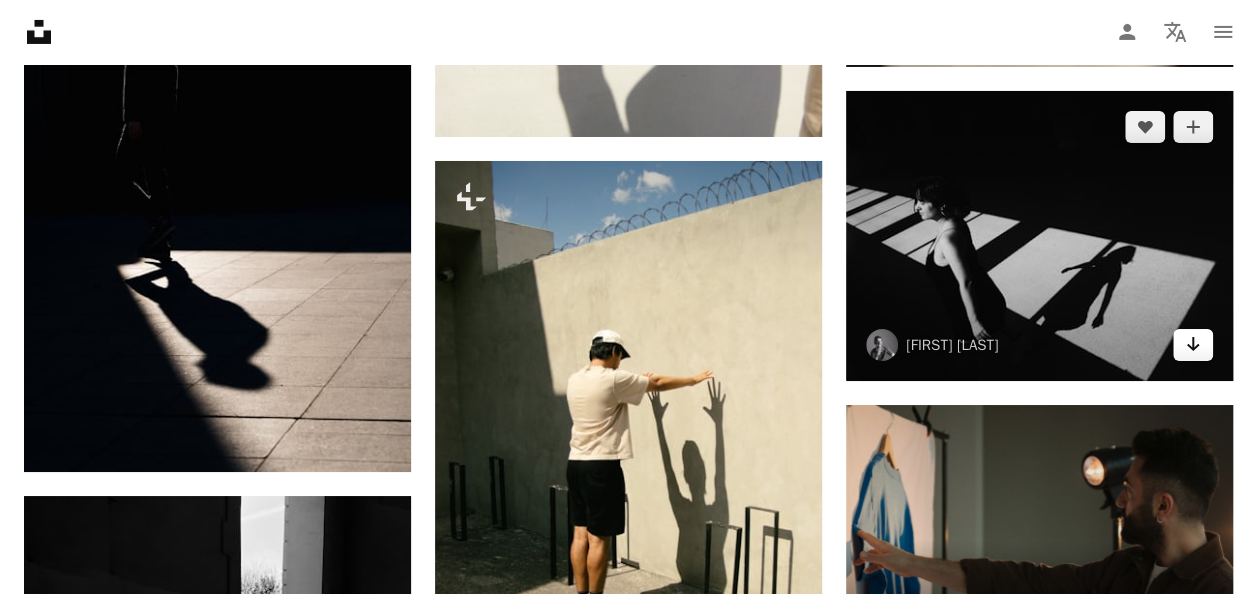 click on "Arrow pointing down" at bounding box center [1193, 345] 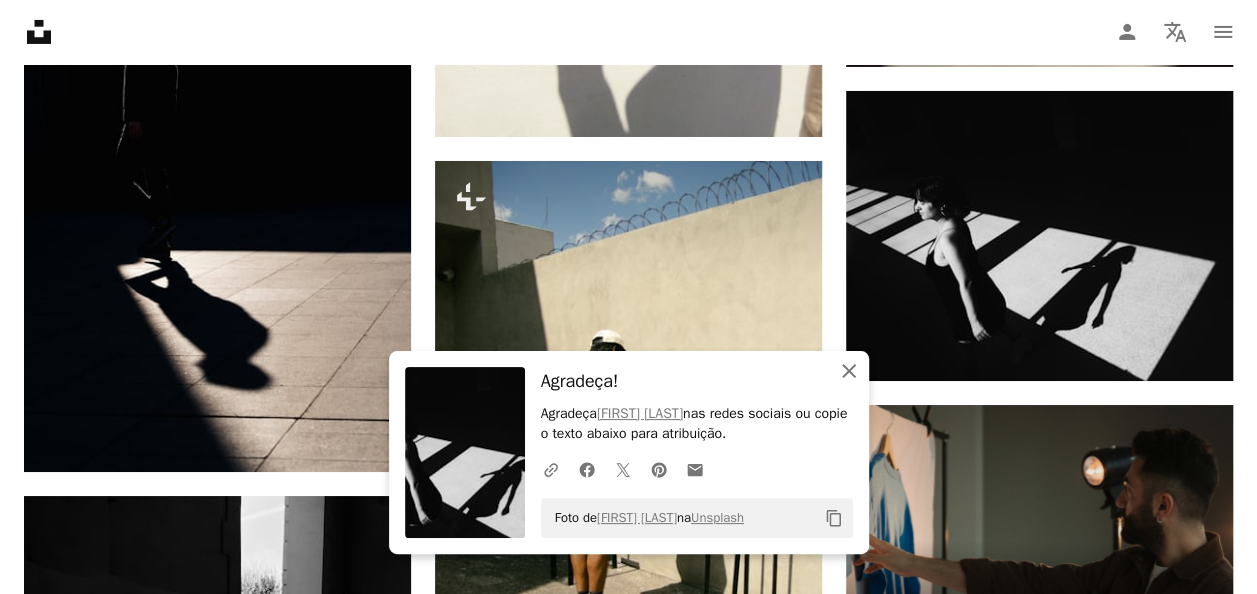 click on "An X shape" 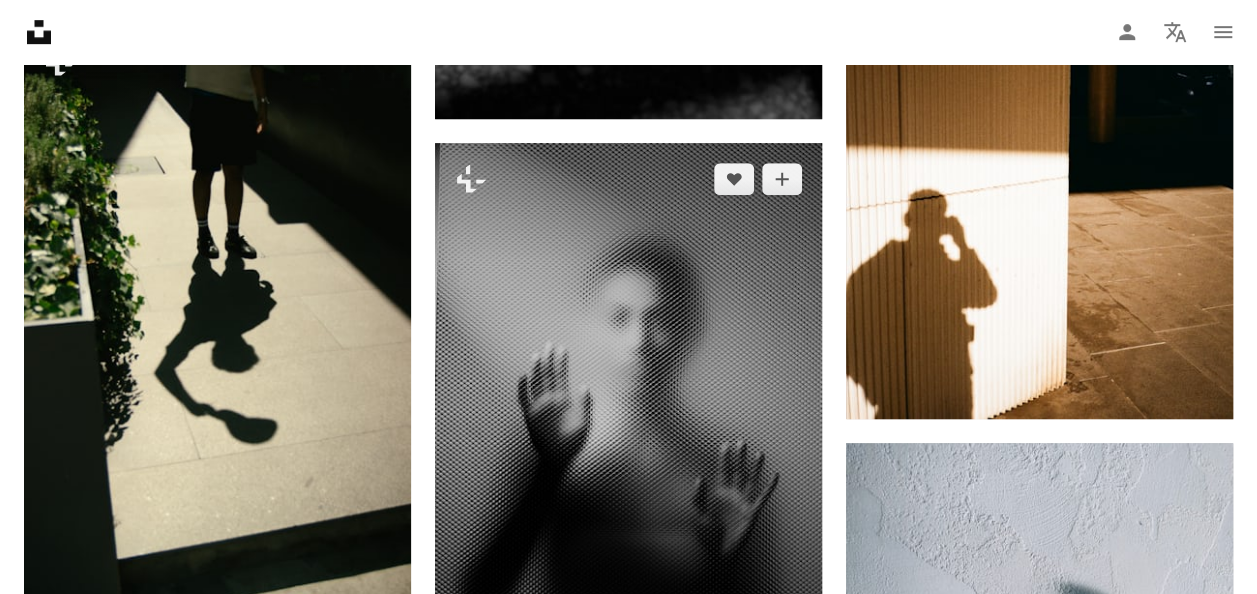 scroll, scrollTop: 12100, scrollLeft: 0, axis: vertical 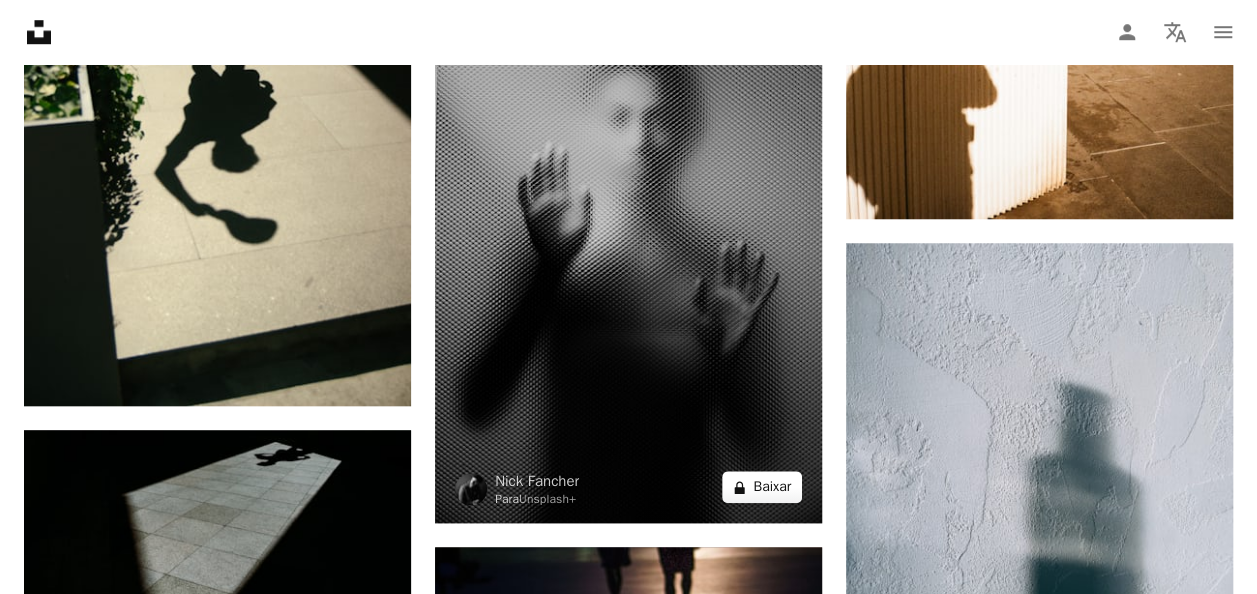 click on "A lock   Baixar" at bounding box center [762, 487] 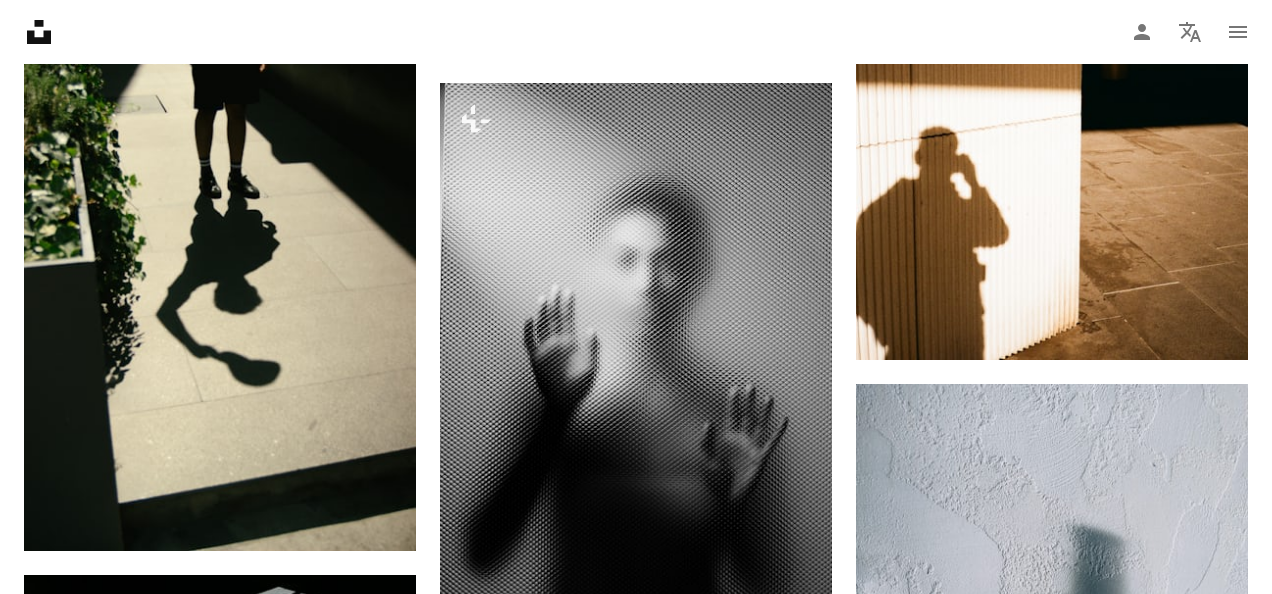 click on "An X shape Imagens premium, prontas para usar. Obtenha acesso ilimitado. A plus sign Conteúdo para associados adicionado mensalmente A plus sign Downloads royalty-free ilimitados A plus sign Ilustrações  Lançamento A plus sign Proteções legais aprimoradas anual 66%  de desconto mensal $ 12   $ 4 USD por mês * Assine a  Unsplash+ *Quando pago anualmente, faturamento antecipado de  $ 48 Mais impostos aplicáveis. Renovação automática. Cancele quando quiser." at bounding box center [636, 4436] 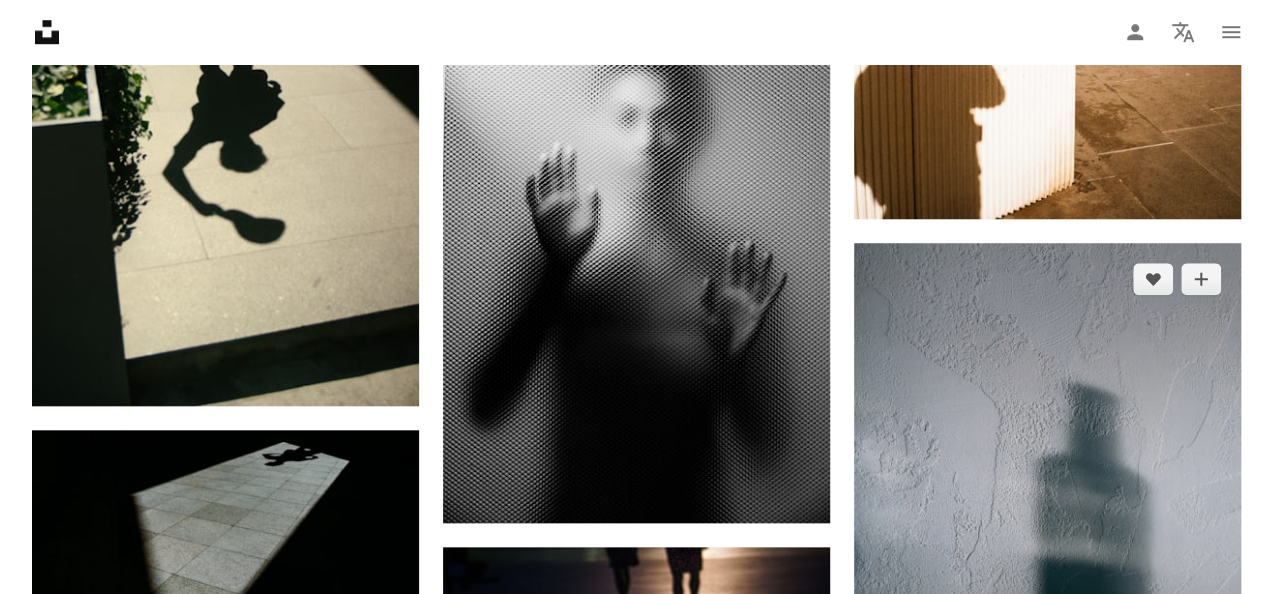 scroll, scrollTop: 12000, scrollLeft: 0, axis: vertical 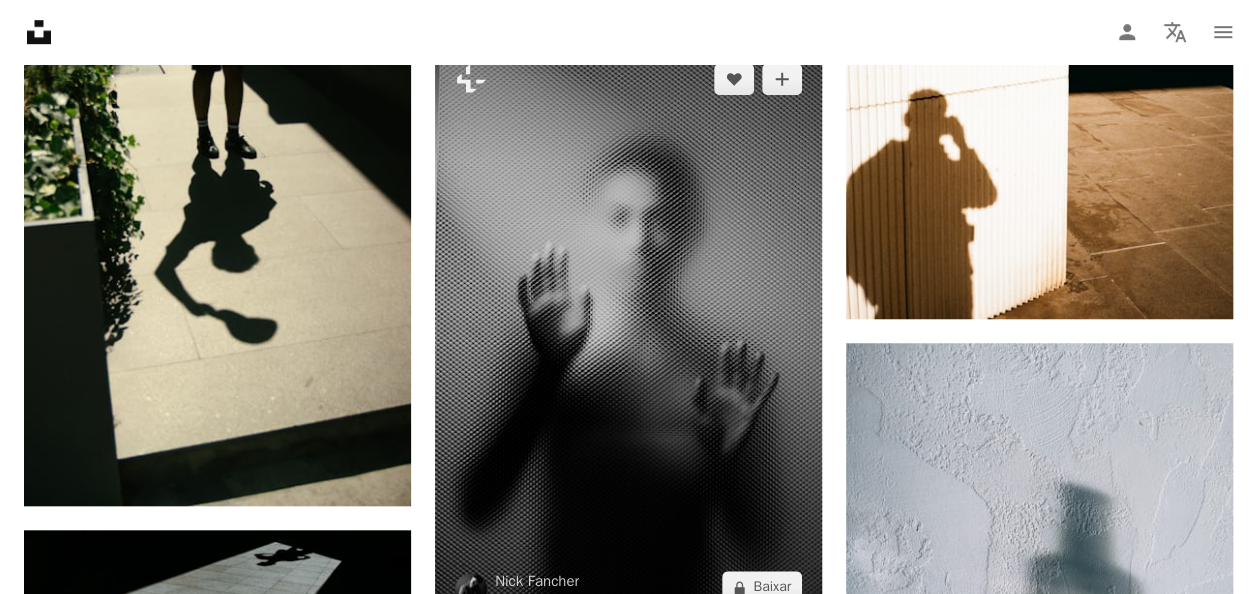 click at bounding box center (628, 333) 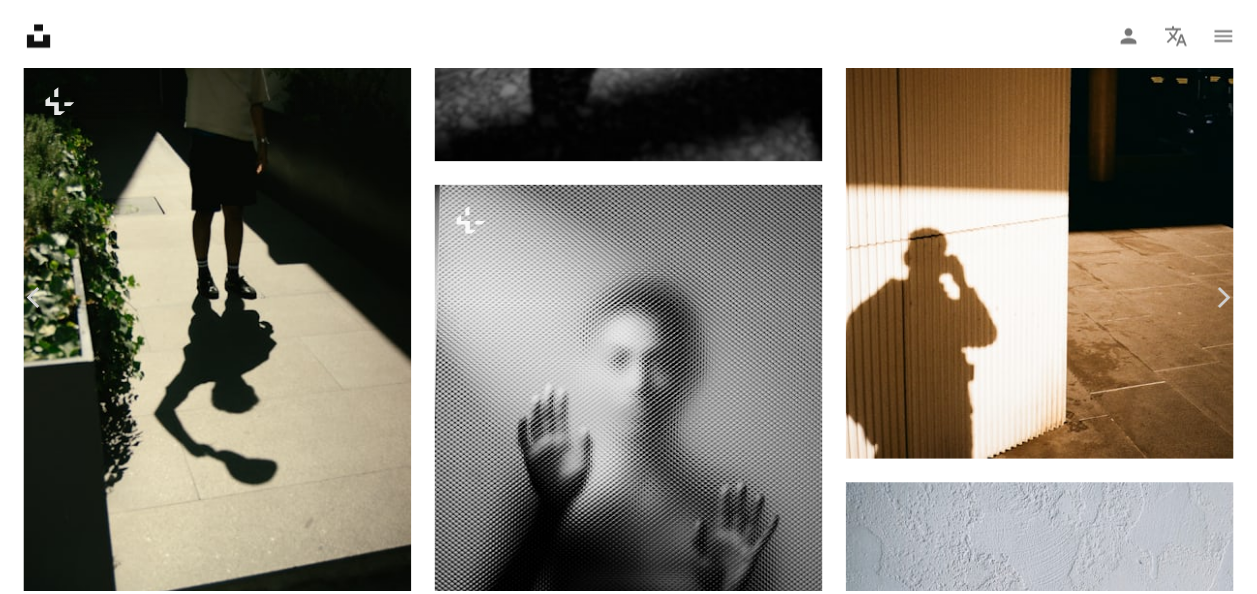 scroll, scrollTop: 400, scrollLeft: 0, axis: vertical 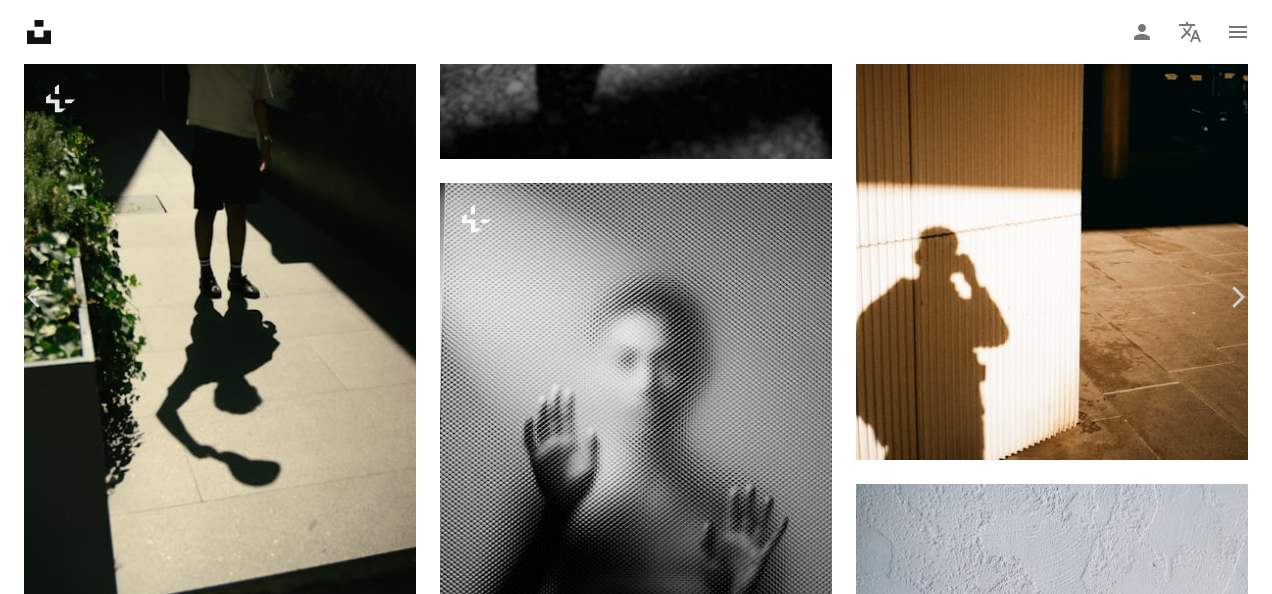 click on "[FIRST] [LAST] Para Unsplash+ A heart A plus sign Editar imagem Plus sign for Unsplash+ A lock Baixar Zoom in A forward-right arrow Compartilhar More Actions Abstrair › Reflexão Calendar outlined Publicada em [DATE] Camera Canon, EOS R5 Safety Com a Licença da Unsplash+ retrato Borrada vidro de junco veja através Desta série Chevron right Plus sign for Unsplash+ Plus sign for Unsplash+ Plus sign for Unsplash+ Plus sign for Unsplash+ Plus sign for Unsplash+ Plus sign for Unsplash+ Plus sign for Unsplash+ Plus sign for Unsplash+ Plus sign for Unsplash+ Plus sign for Unsplash+ Plus sign for Unsplash+ Imagens relacionadas Plus sign for Unsplash+ A heart A plus sign [NAME] Para Unsplash+ A lock Baixar Plus sign for Unsplash+ A heart A plus sign [NAME] Para Unsplash+ A lock Baixar Plus sign for Unsplash+ A heart A plus sign [NAME] Para Unsplash+ A lock Baixar Plus sign for Unsplash+ A heart A plus sign [NAME] Para Unsplash+ A lock Baixar Para" at bounding box center (636, 4536) 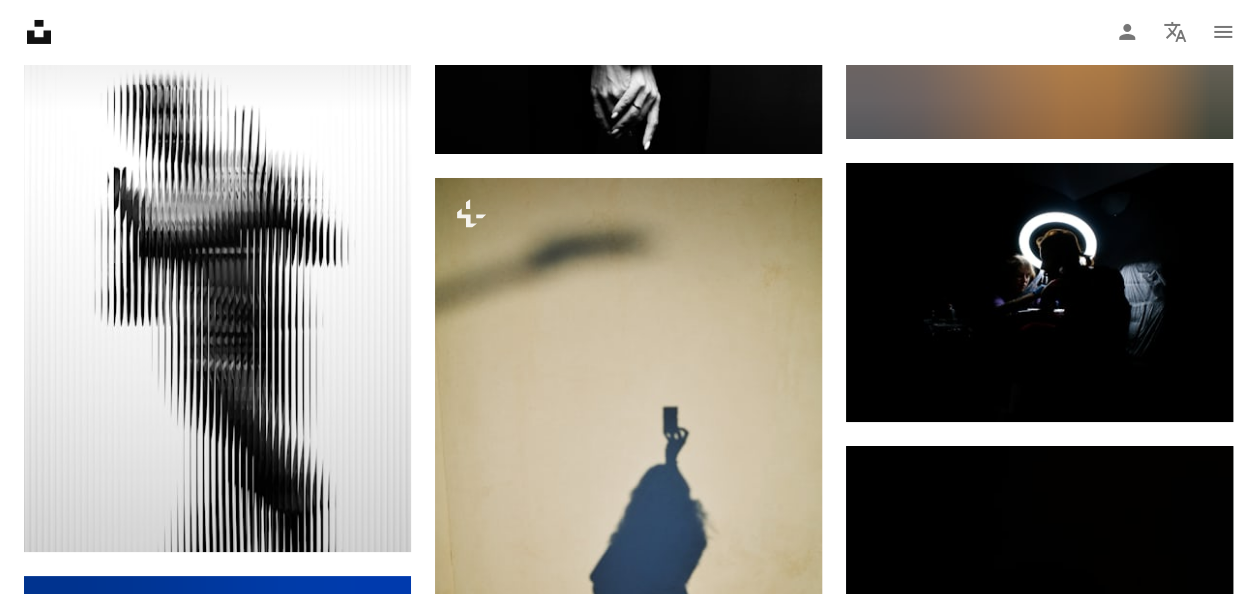 scroll, scrollTop: 26100, scrollLeft: 0, axis: vertical 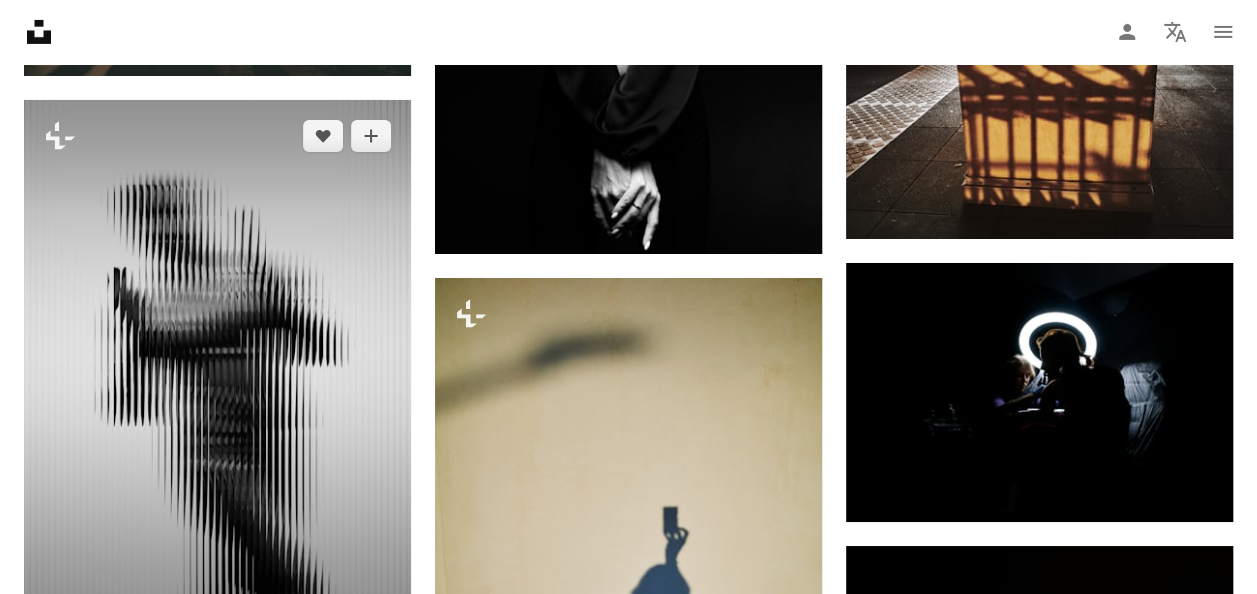 drag, startPoint x: -4, startPoint y: 136, endPoint x: 109, endPoint y: 155, distance: 114.58621 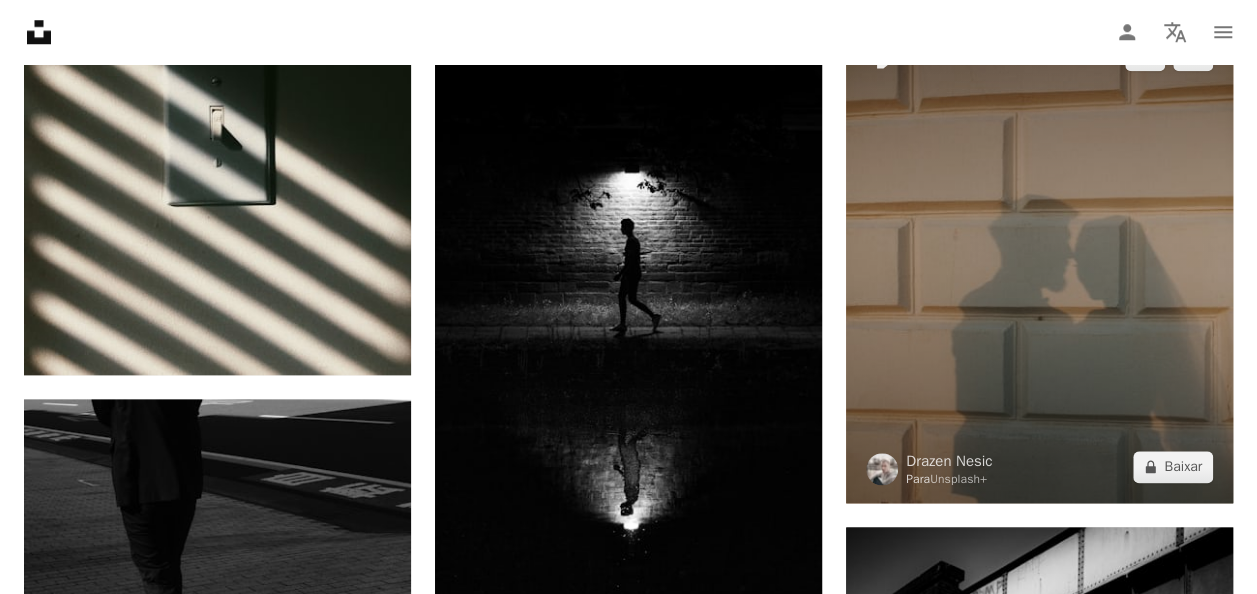 scroll, scrollTop: 31200, scrollLeft: 0, axis: vertical 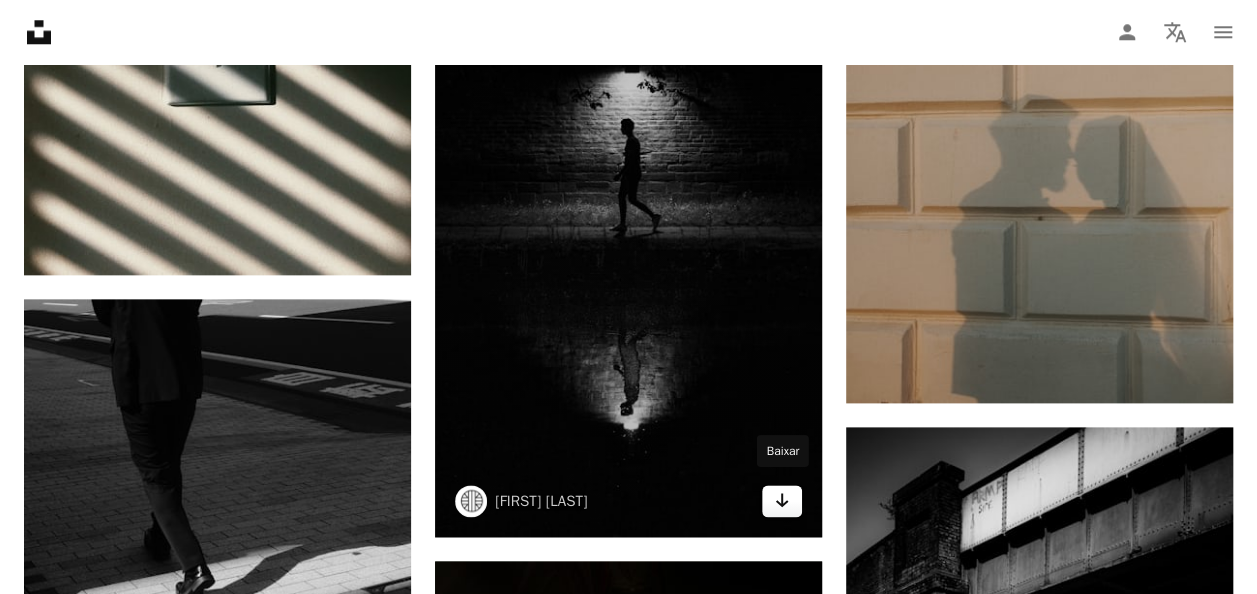click on "Arrow pointing down" 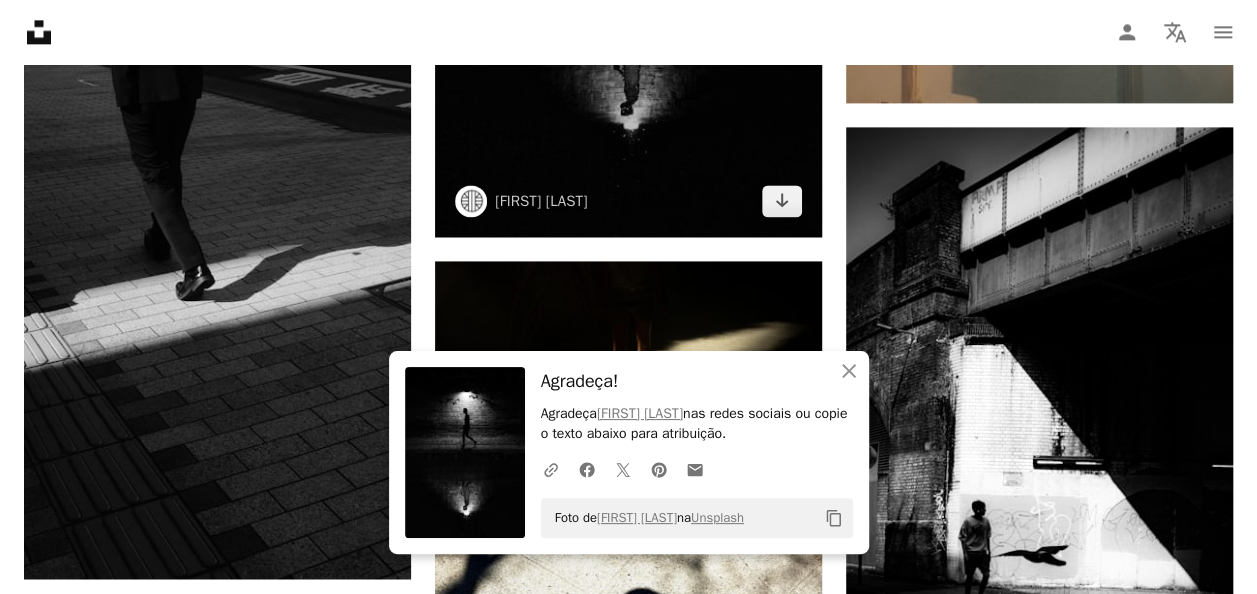 scroll, scrollTop: 31600, scrollLeft: 0, axis: vertical 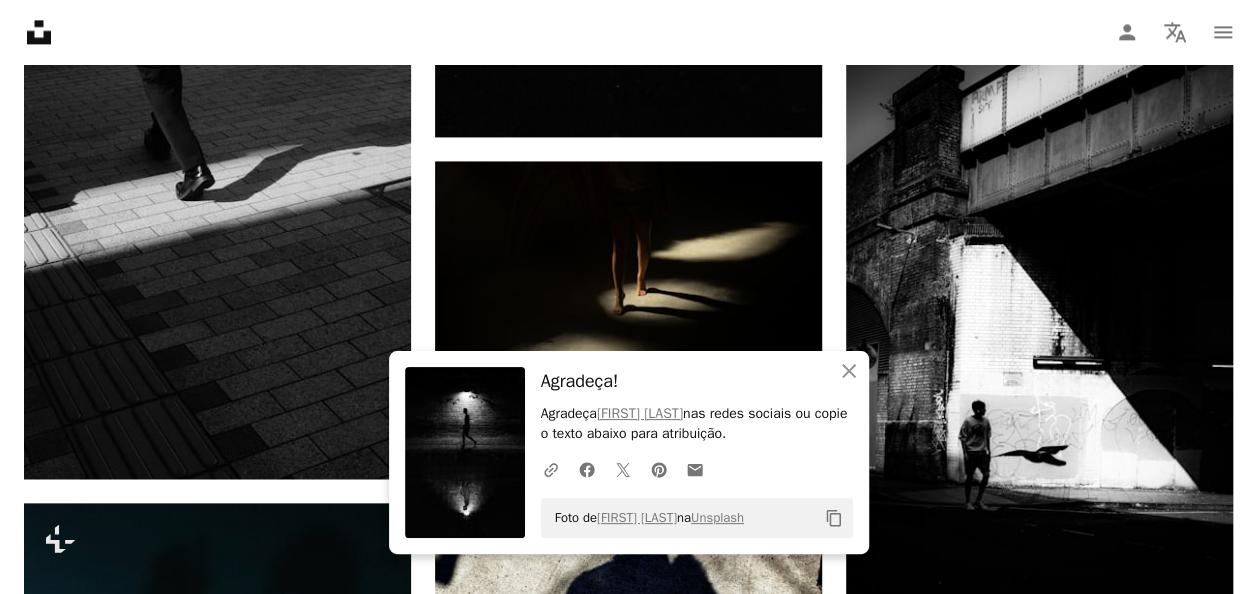 click on "Agradeça!" at bounding box center [697, 381] 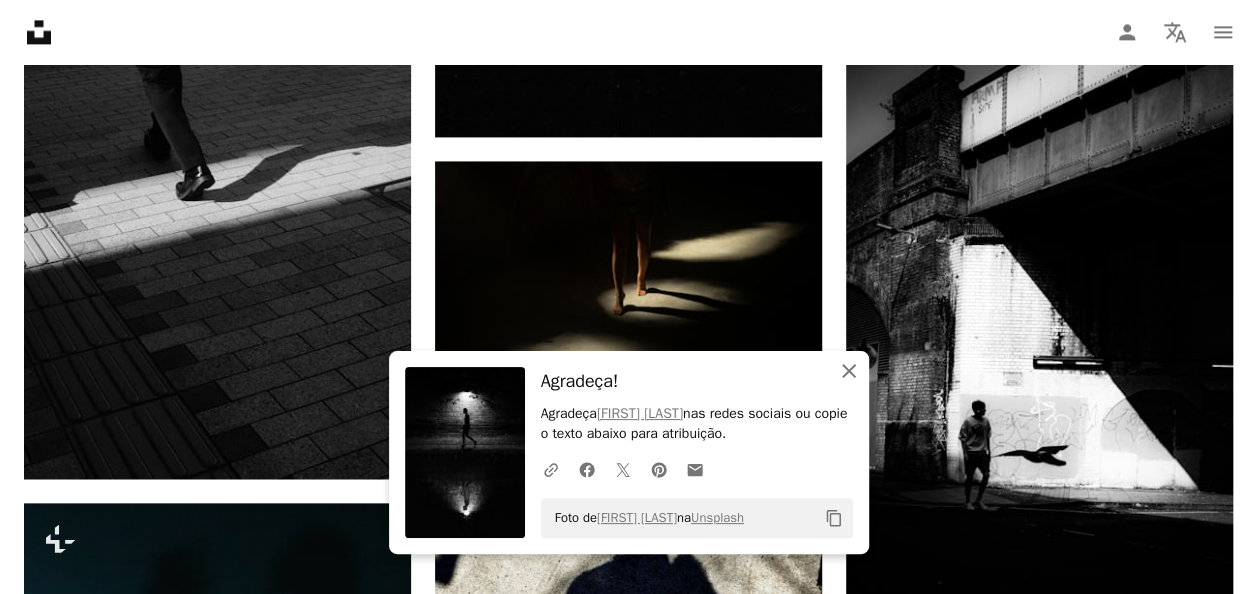 click on "An X shape" 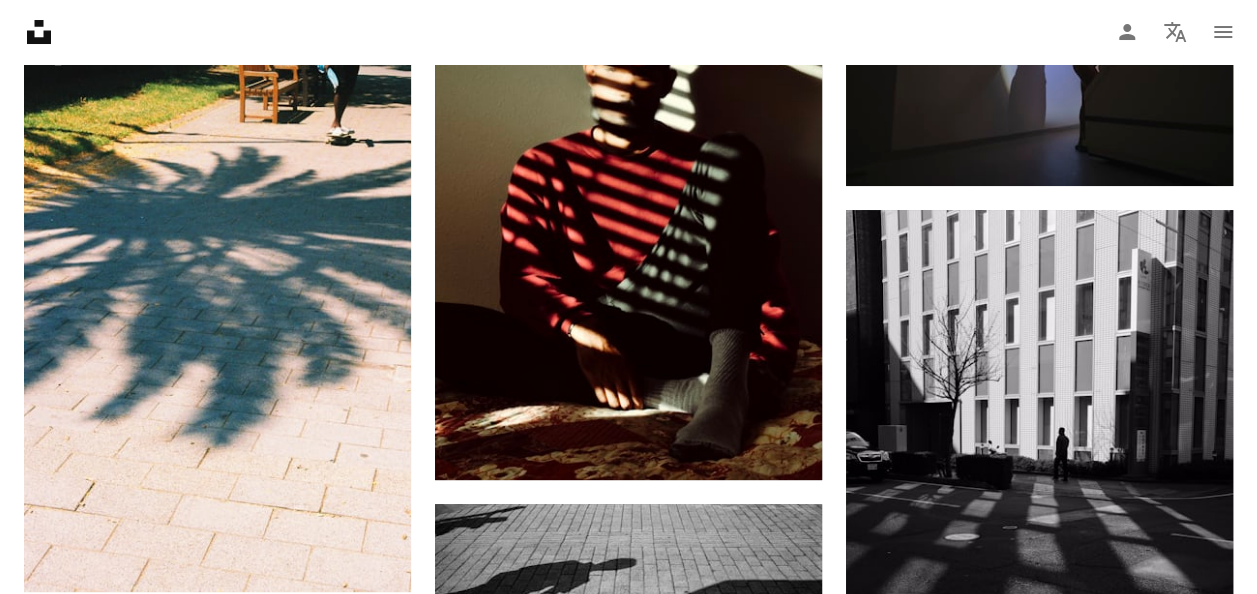 scroll, scrollTop: 34100, scrollLeft: 0, axis: vertical 